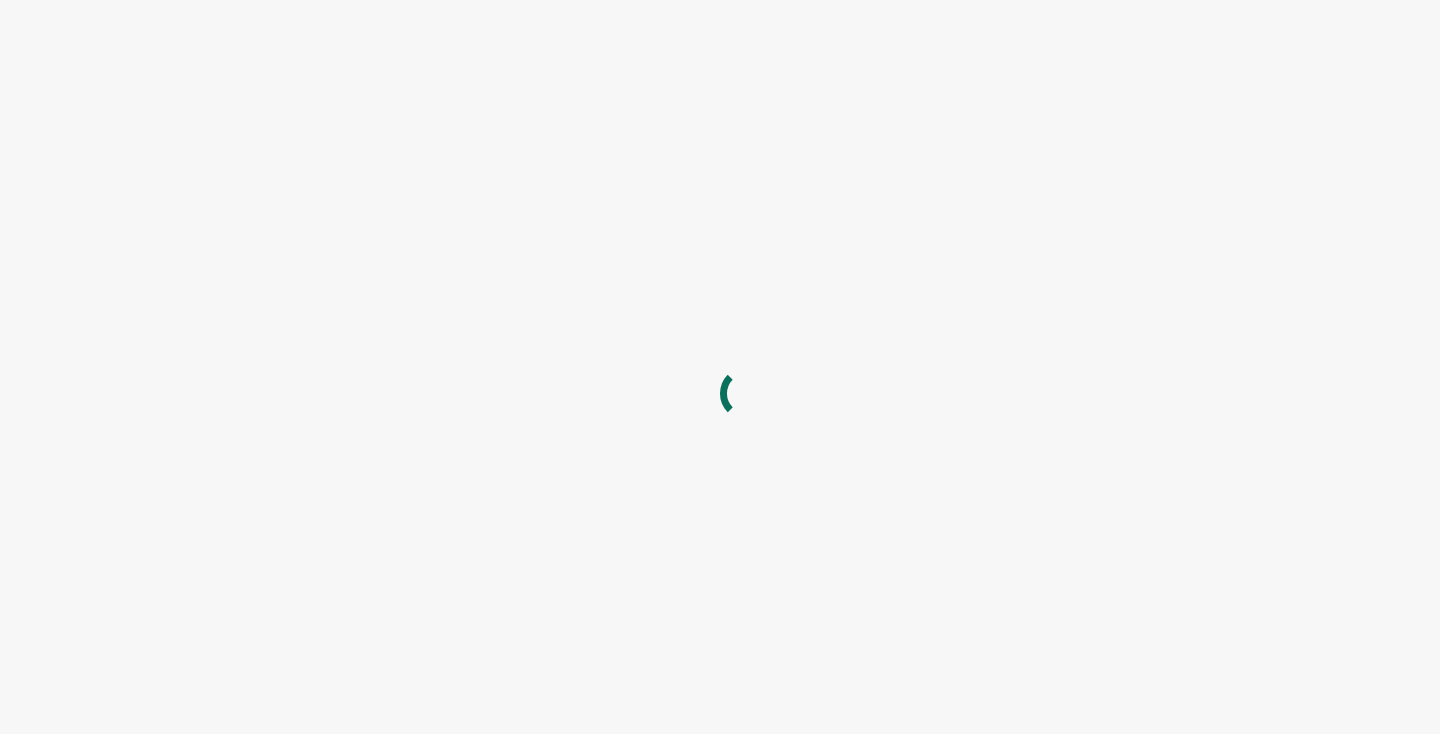 scroll, scrollTop: 0, scrollLeft: 0, axis: both 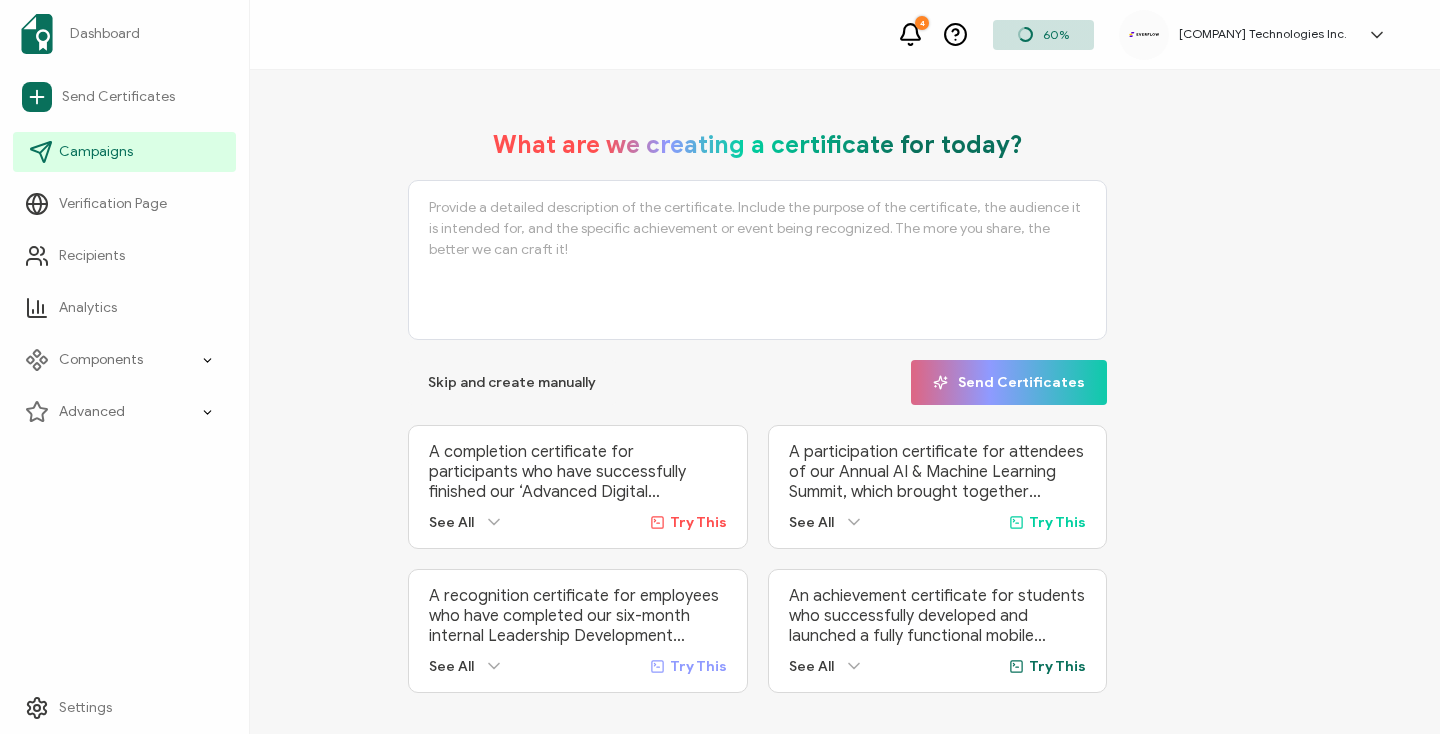 click on "Campaigns" at bounding box center (96, 152) 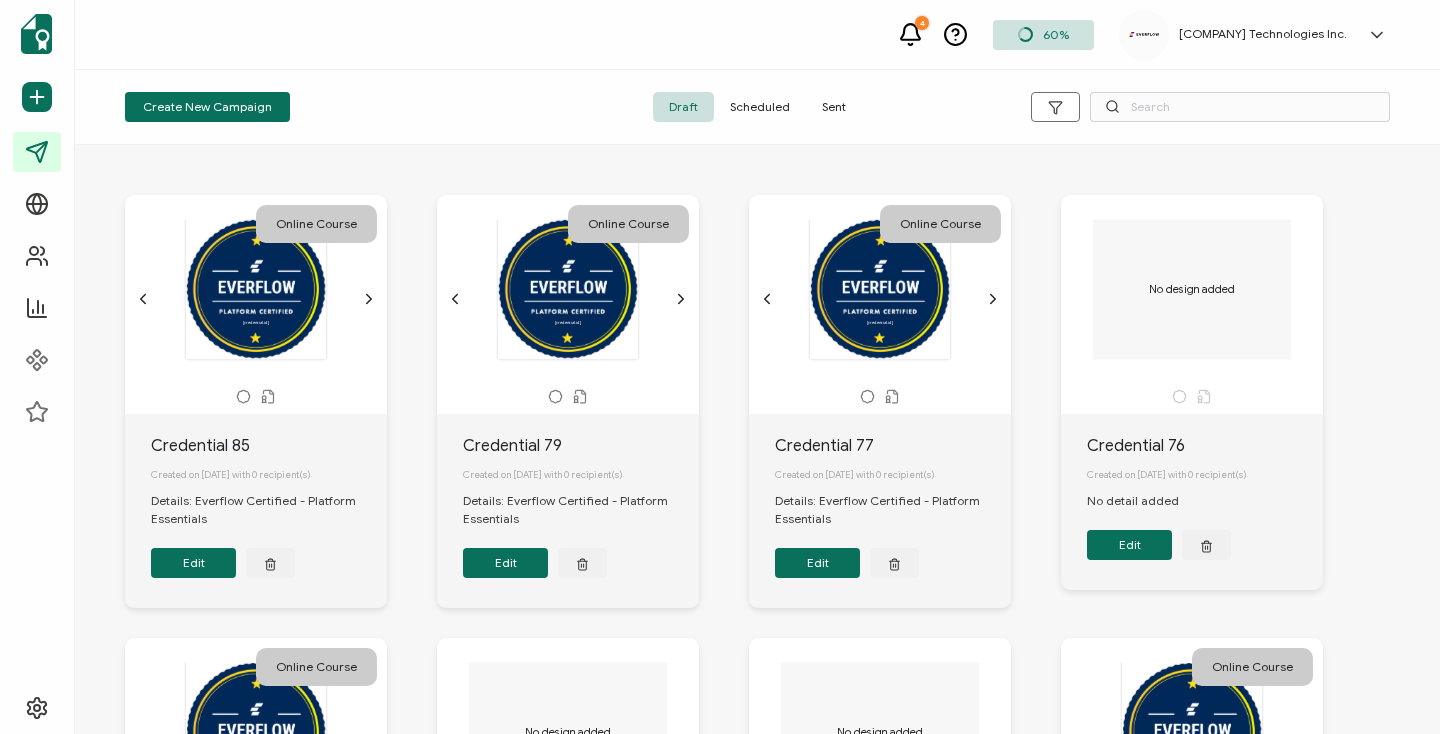 click on "Sent" at bounding box center (834, 107) 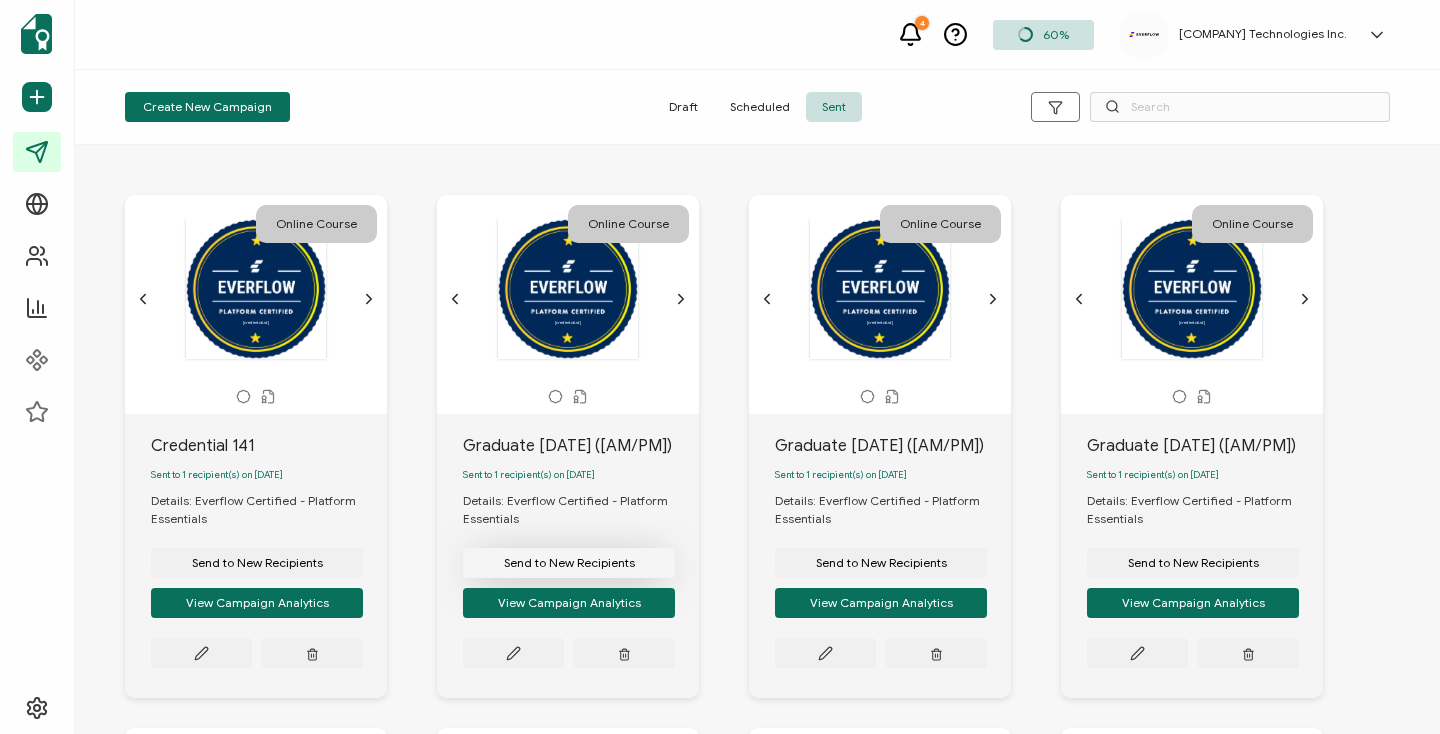 click on "Send to New Recipients" at bounding box center (257, 563) 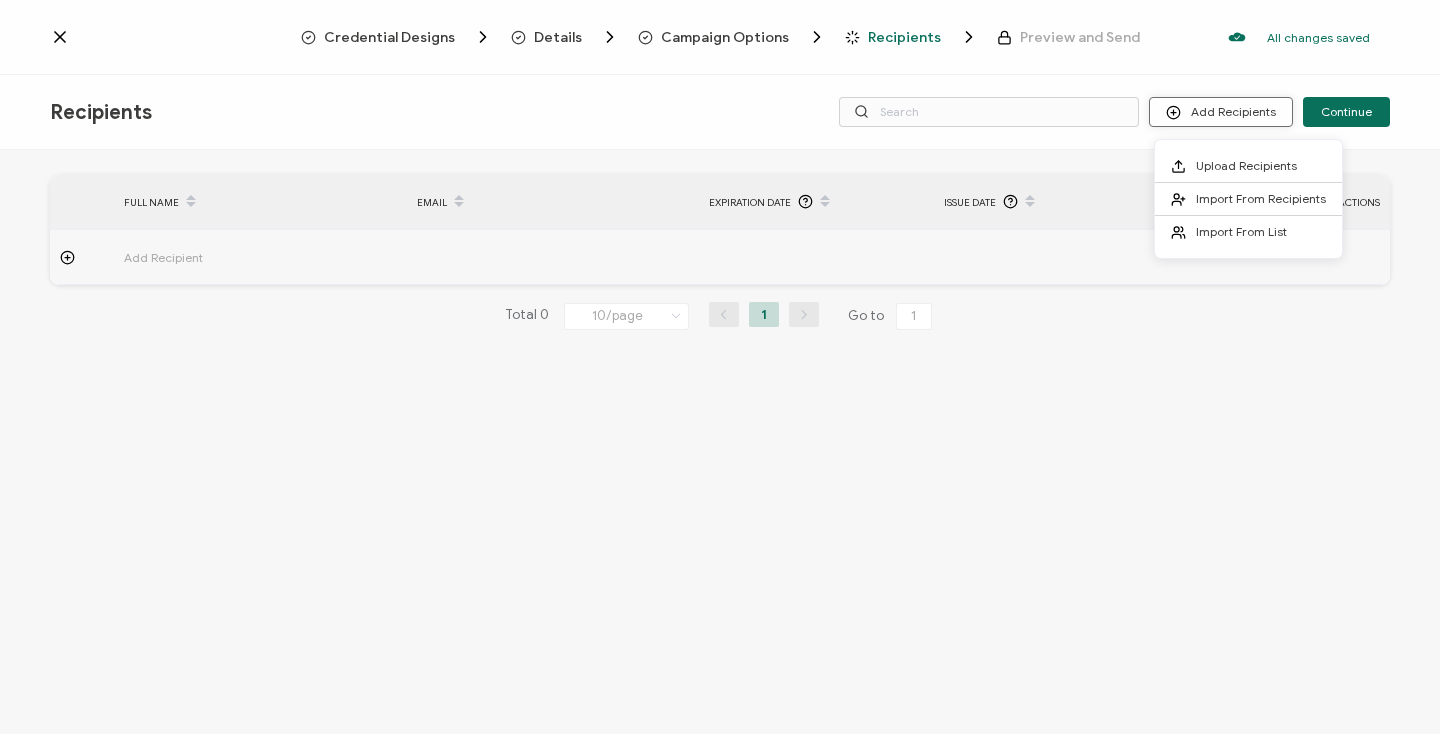 click on "Add Recipients" at bounding box center [1221, 112] 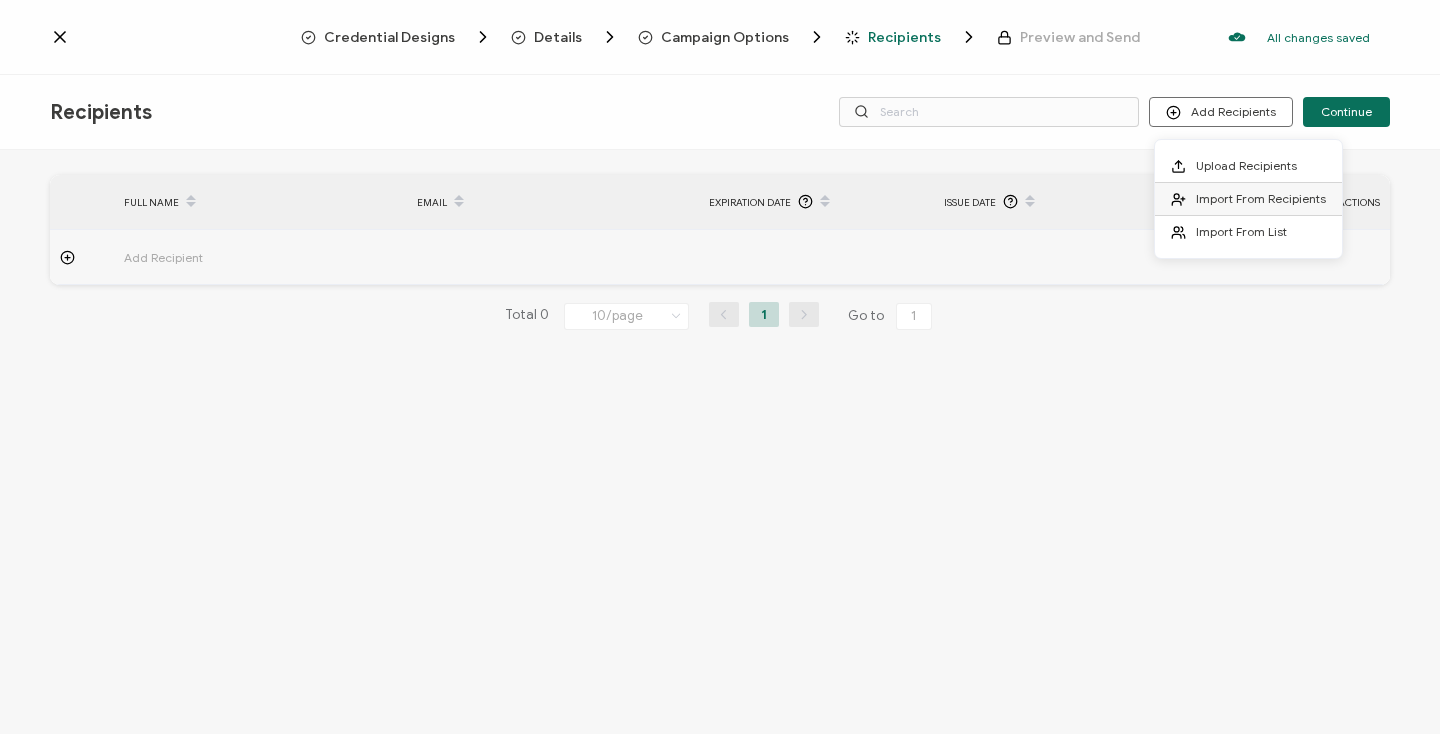 click on "Import From Recipients" at bounding box center (1261, 198) 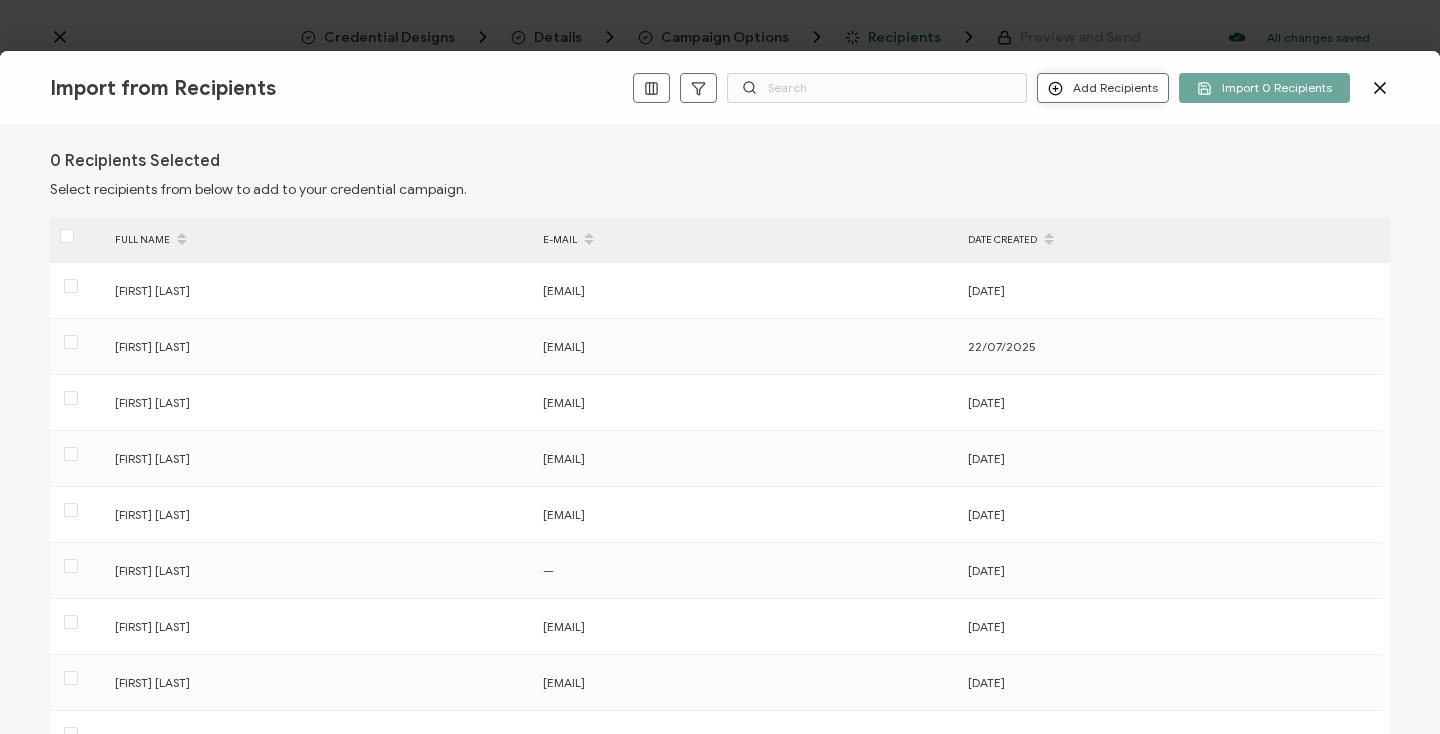 click on "Add Recipients" at bounding box center [1103, 88] 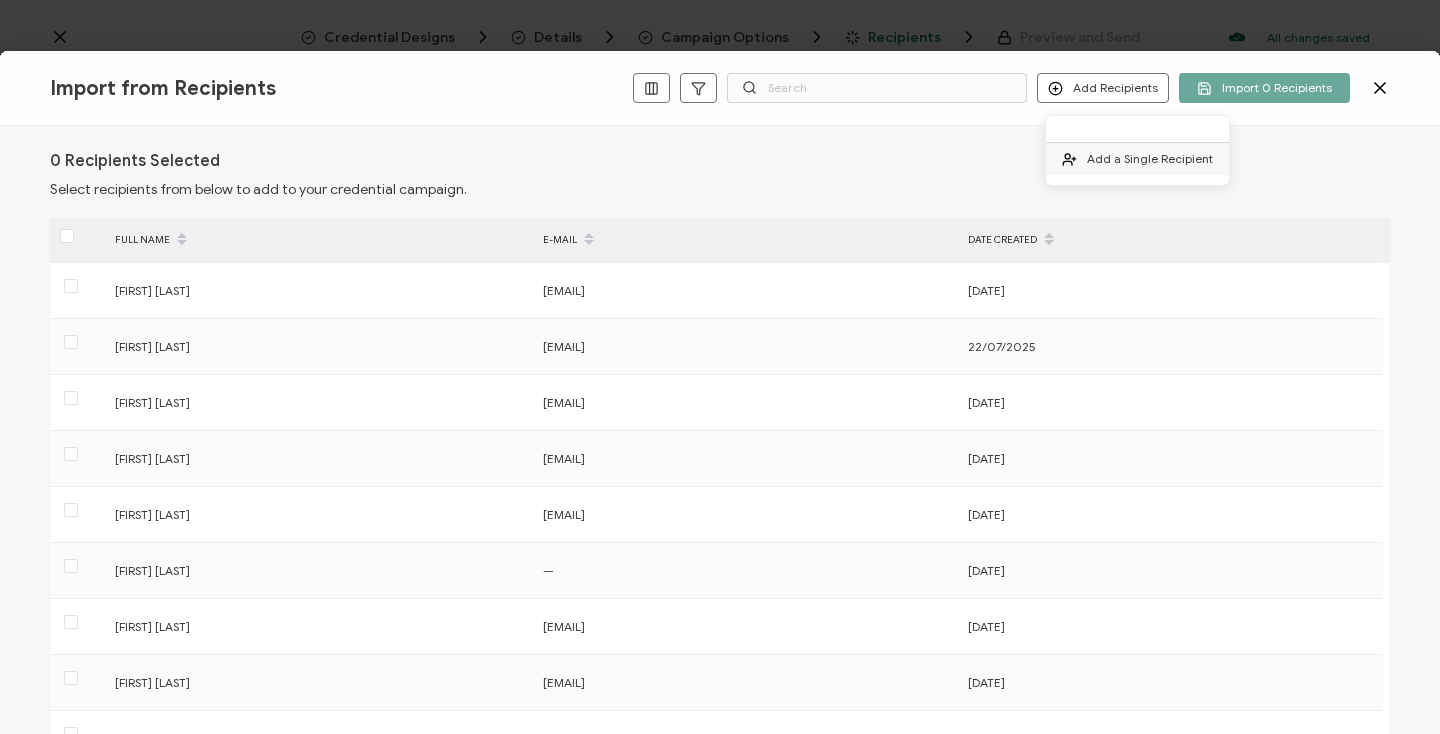 click on "Add a Single Recipient" at bounding box center [1150, 158] 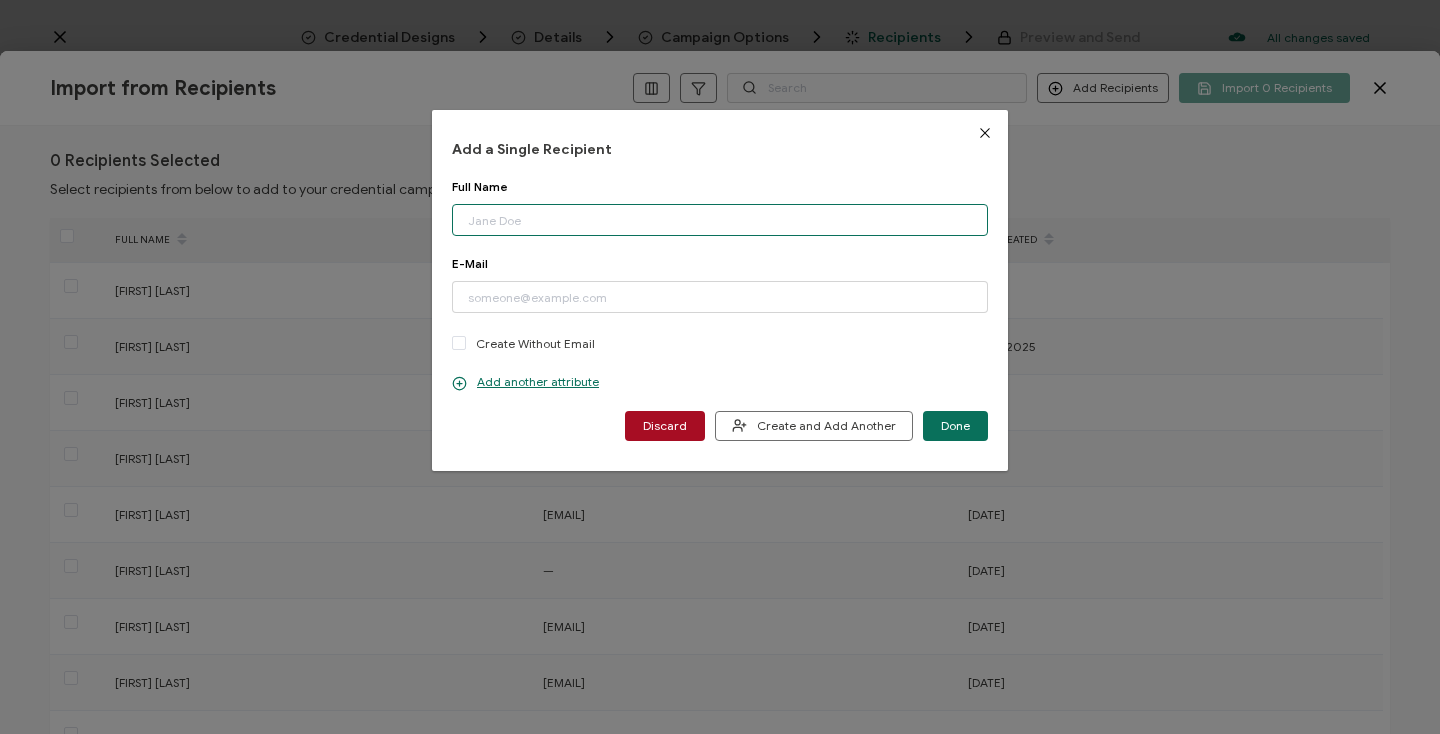 paste on "[FIRST] [LAST] Email: [EMAIL]" 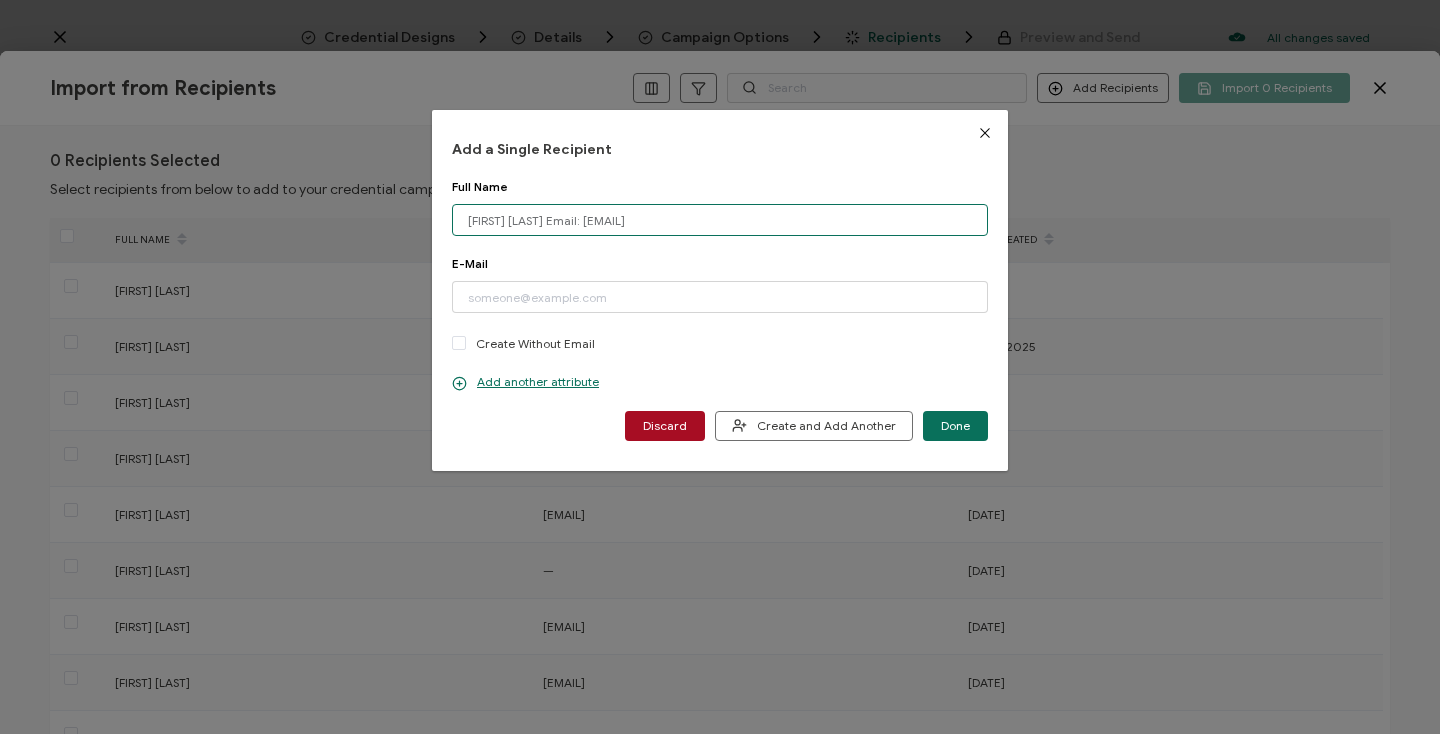 drag, startPoint x: 592, startPoint y: 223, endPoint x: 835, endPoint y: 218, distance: 243.05144 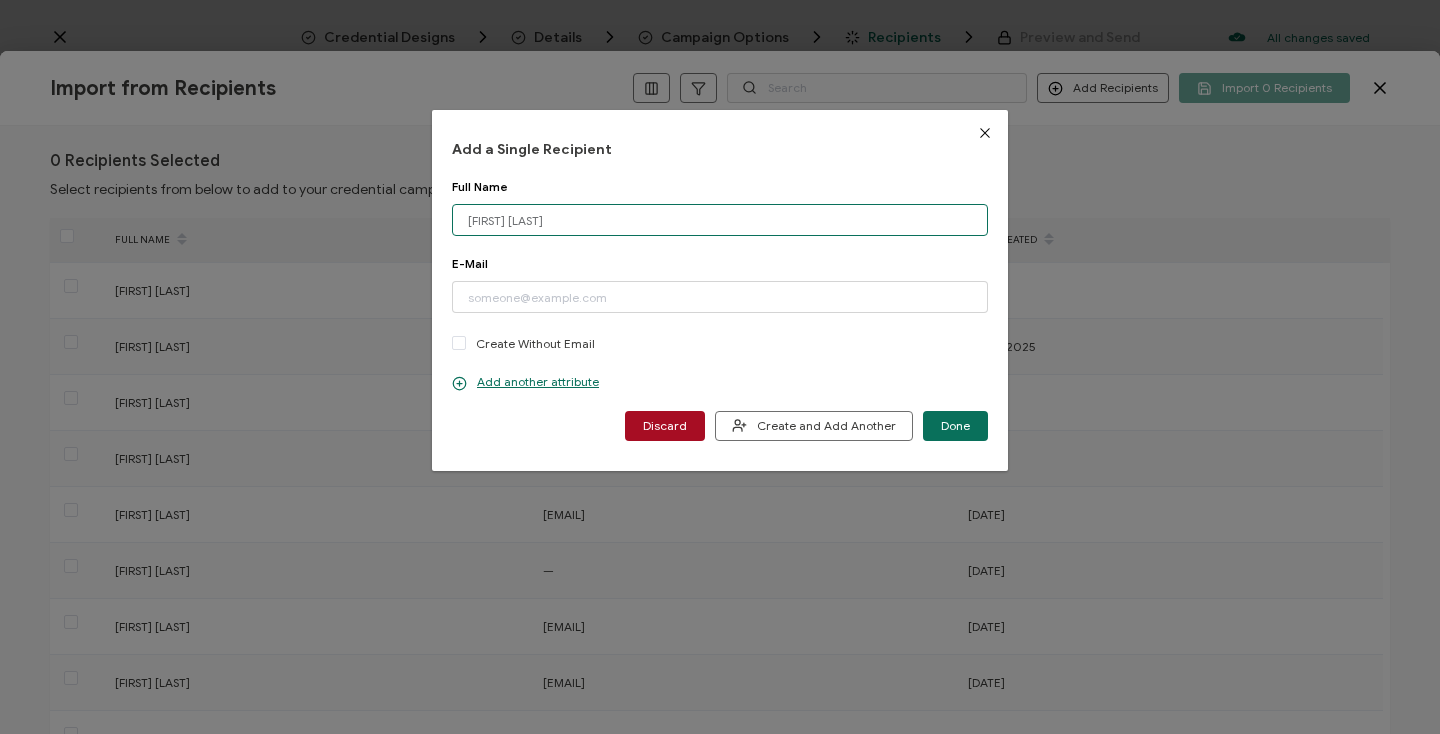 type on "[FIRST] [LAST]" 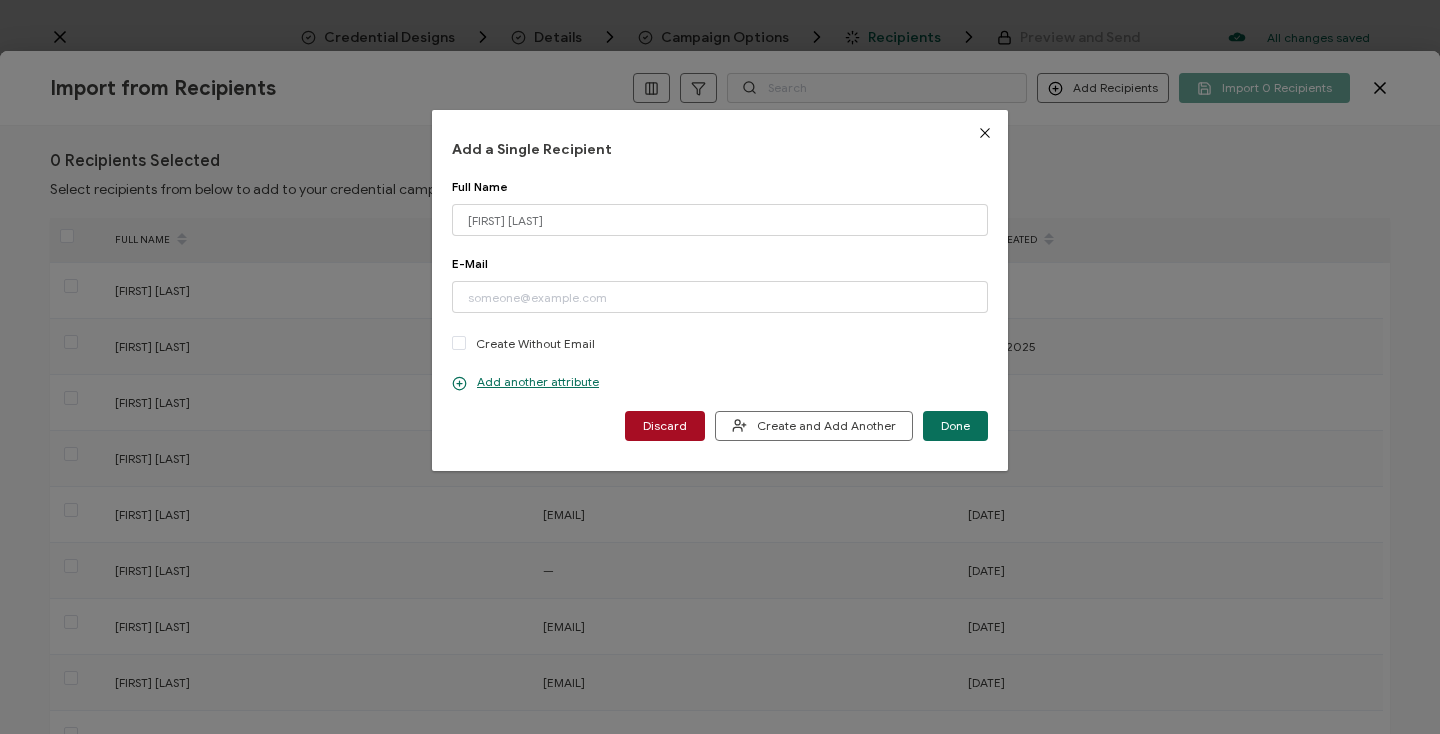 click on "Full Name" at bounding box center [720, 186] 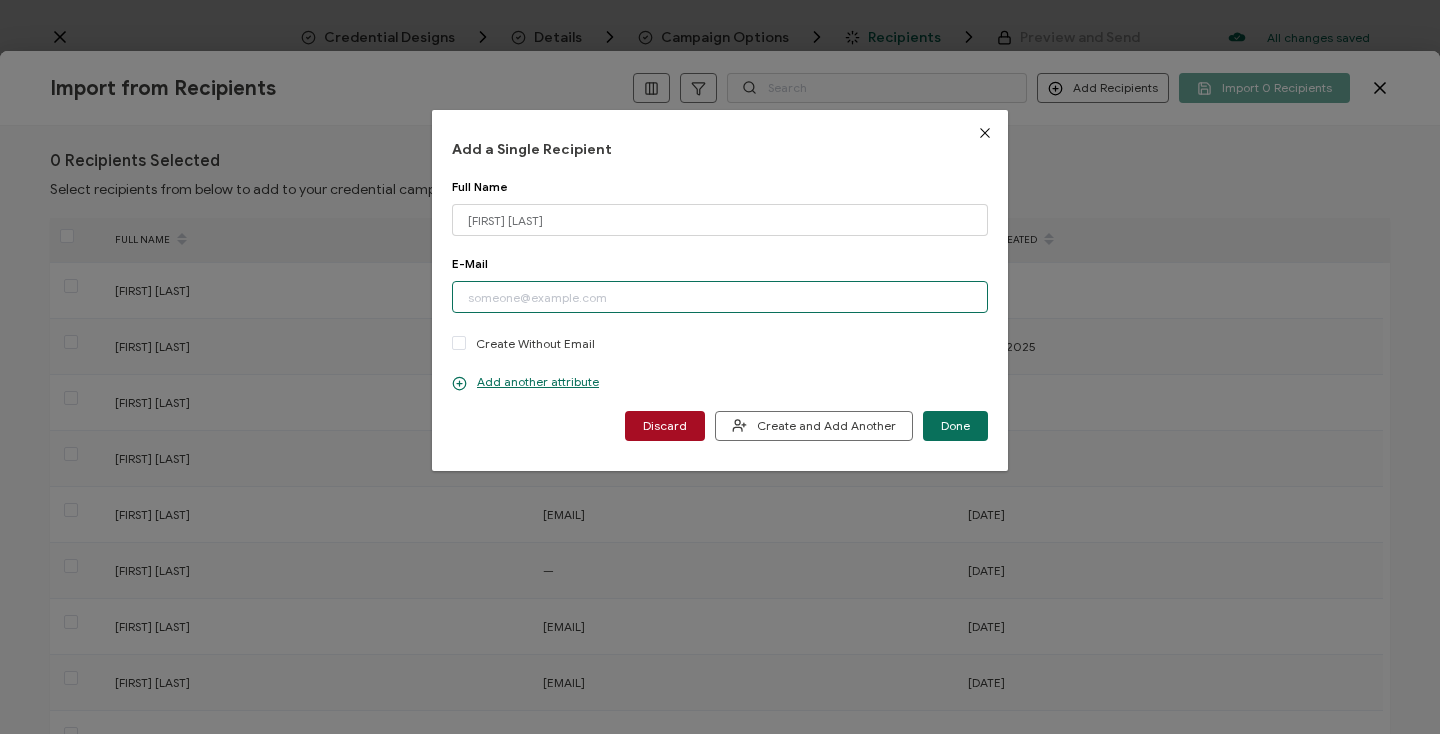 paste on "[EMAIL]" 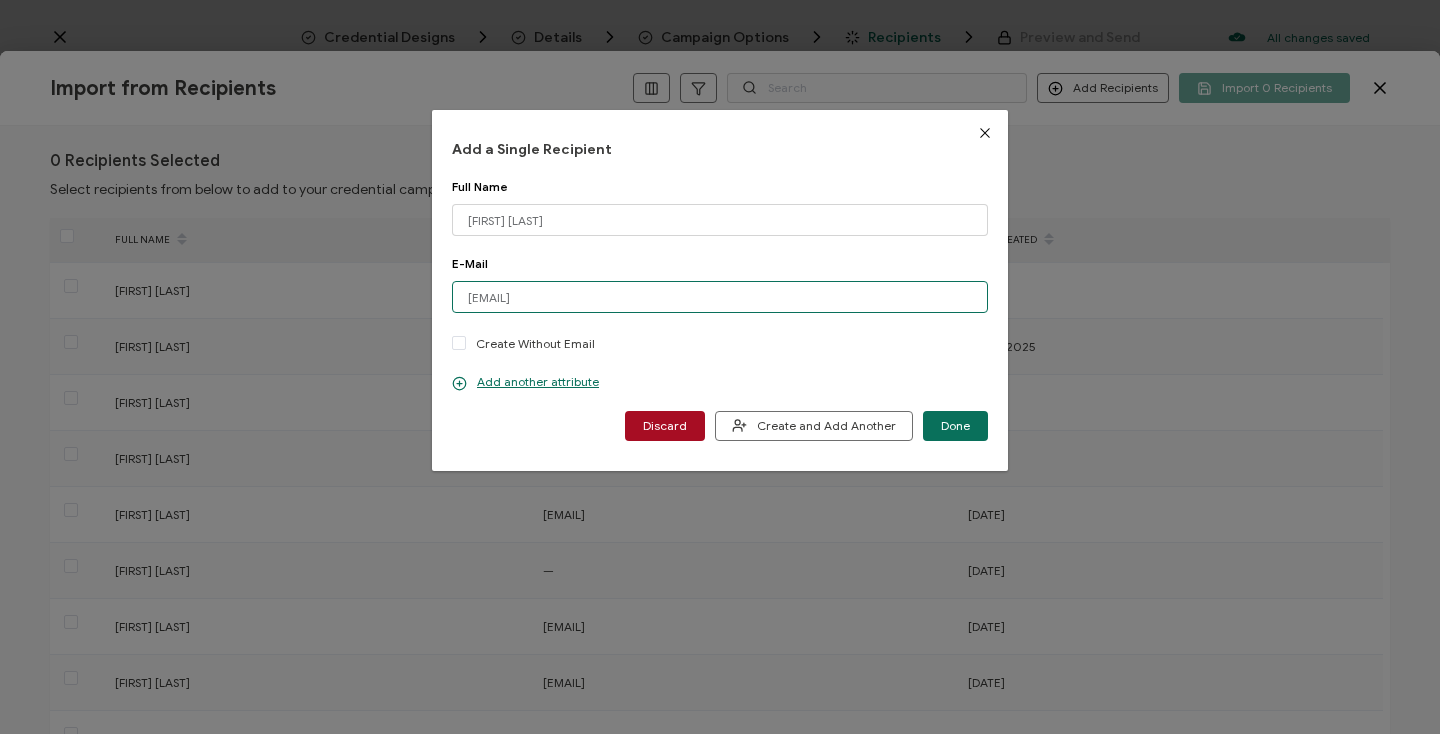 type on "[EMAIL]" 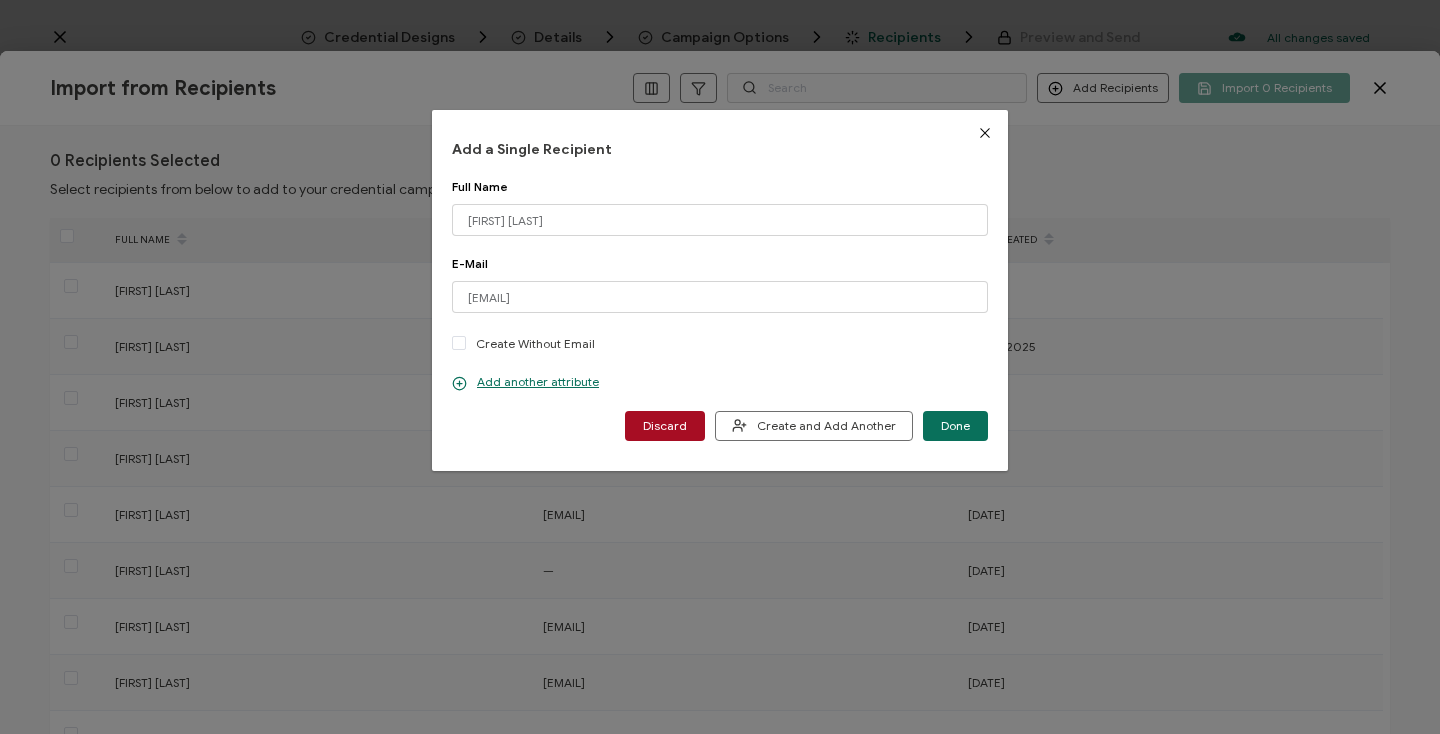 click on "Create Without Email" at bounding box center (535, 343) 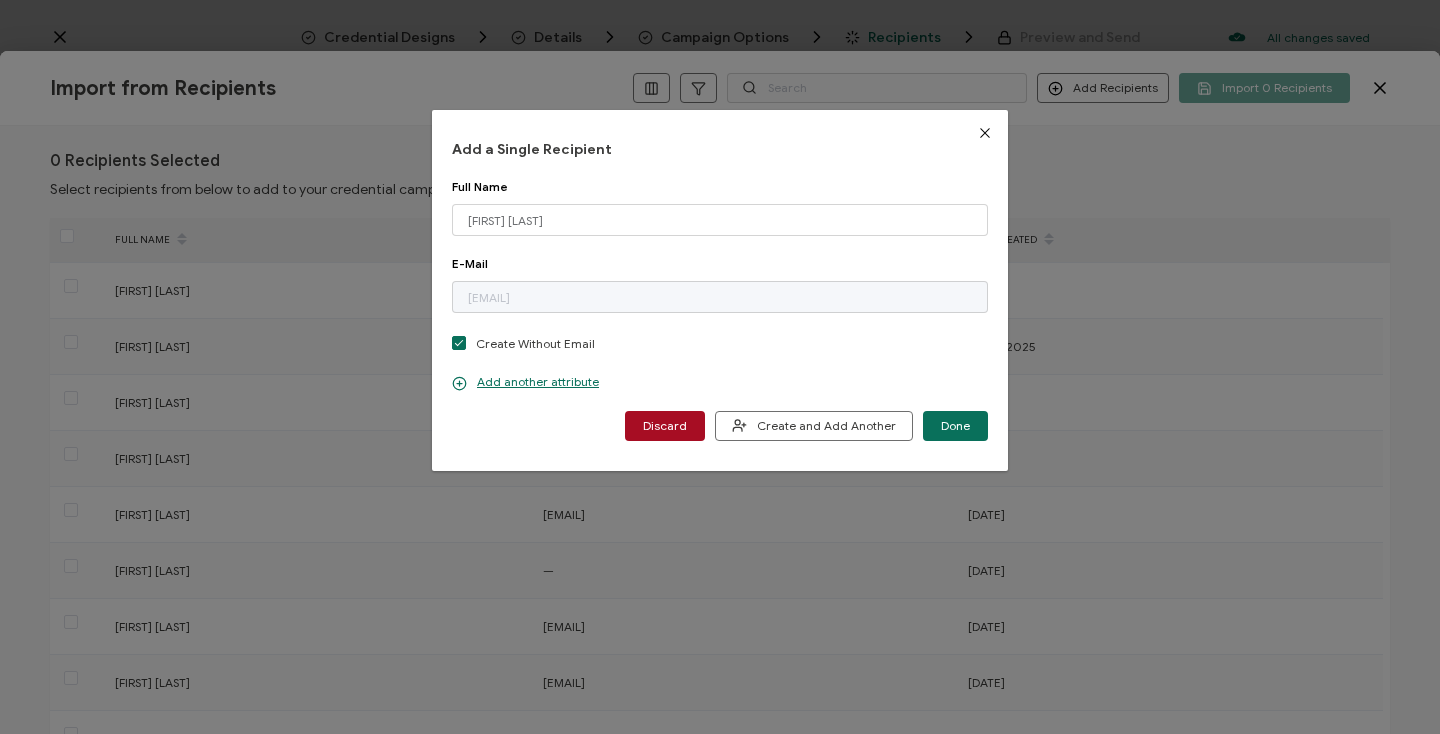 click on "Create Without Email" at bounding box center (535, 343) 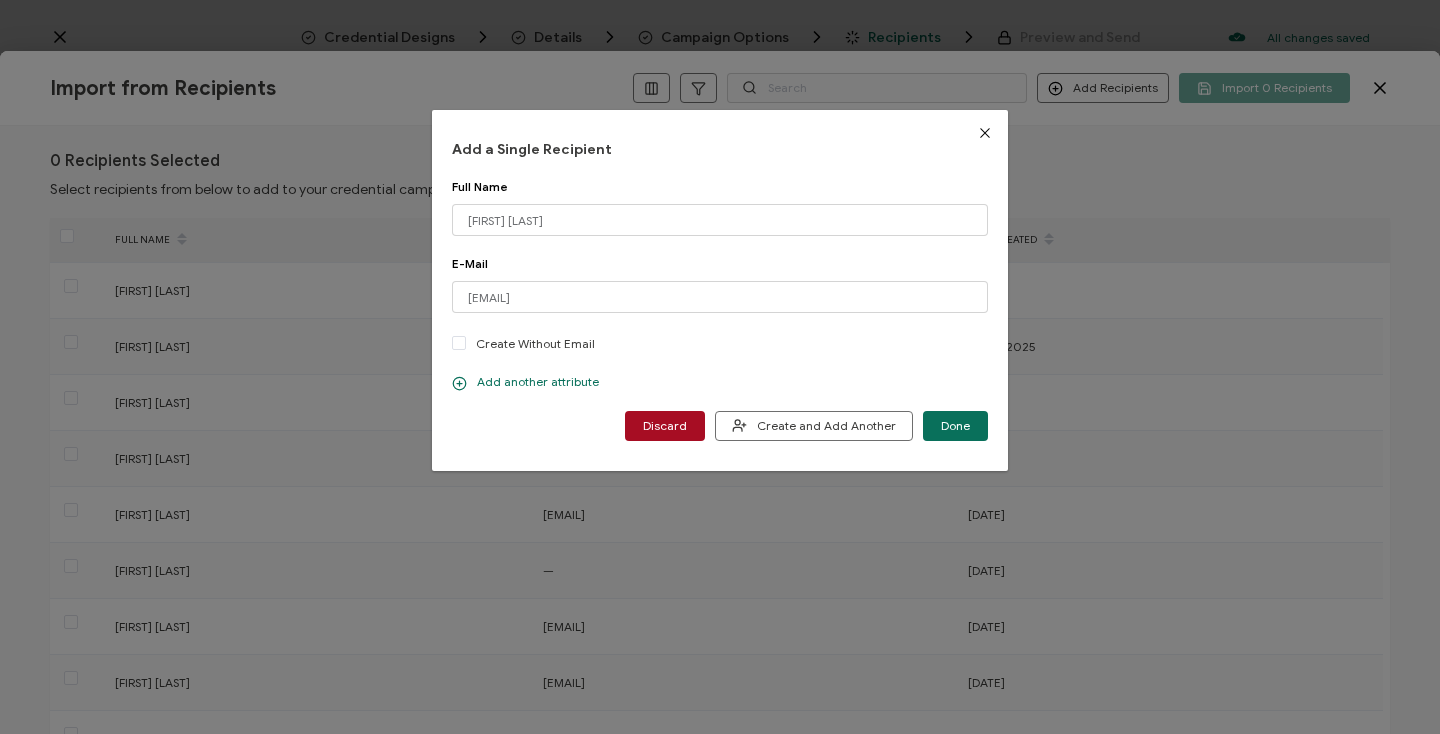 click on "Add another attribute" at bounding box center [525, 382] 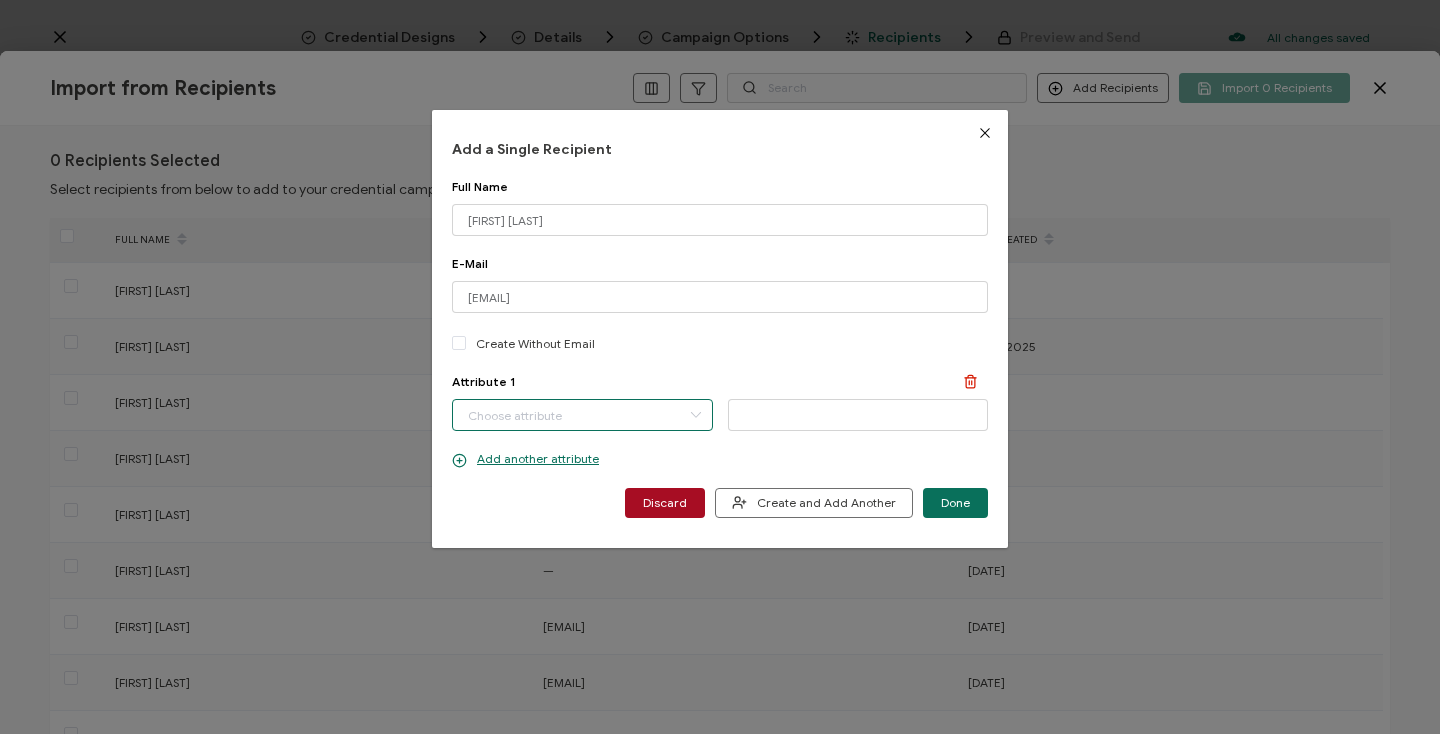 click at bounding box center [582, 415] 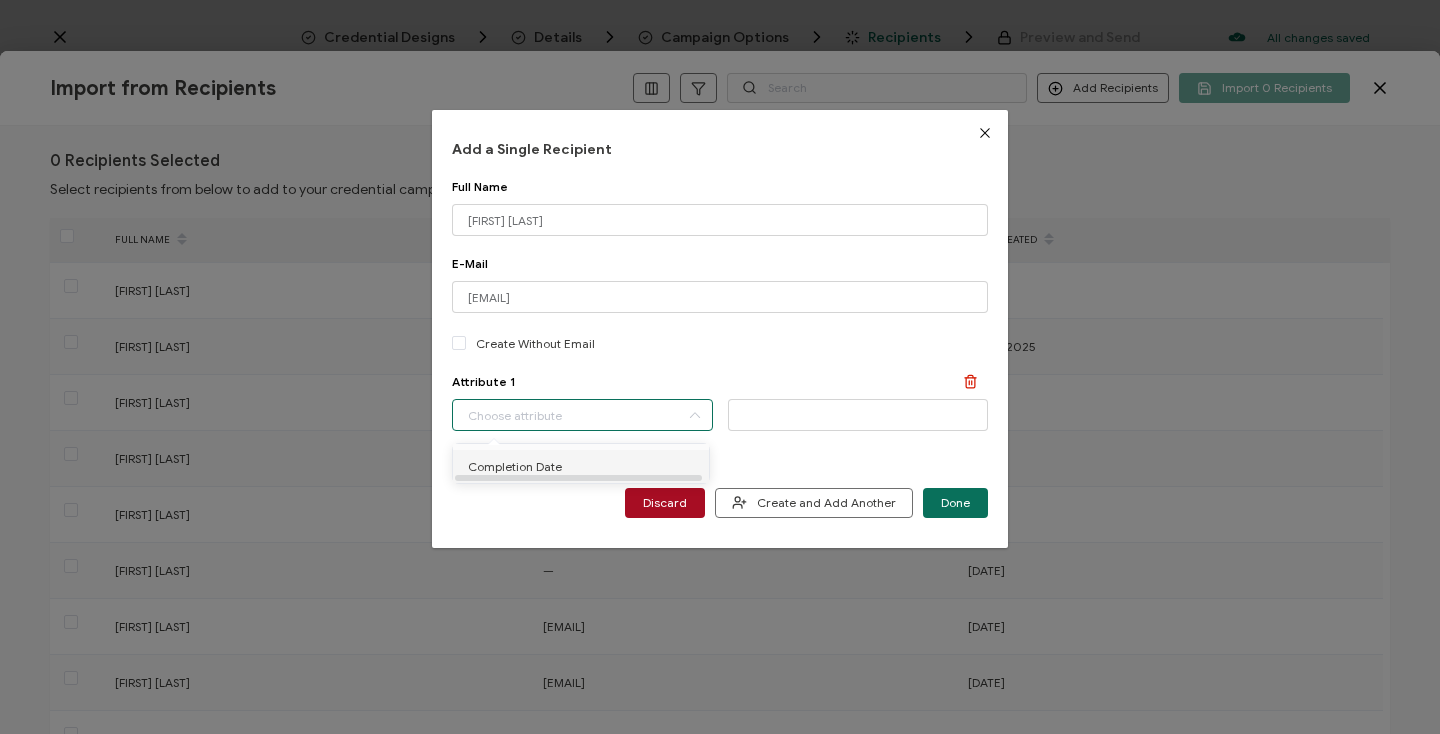click on "Completion Date" at bounding box center [515, 467] 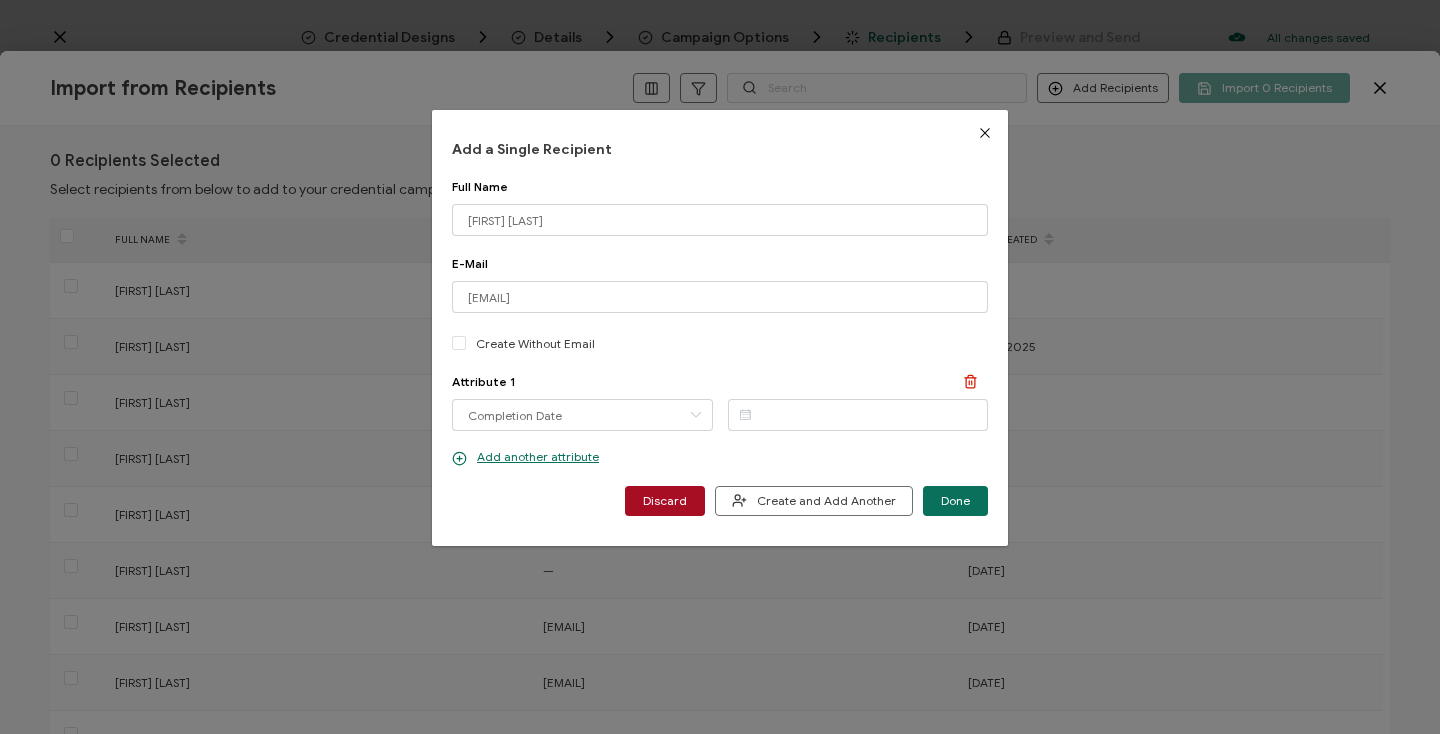 click at bounding box center (745, 414) 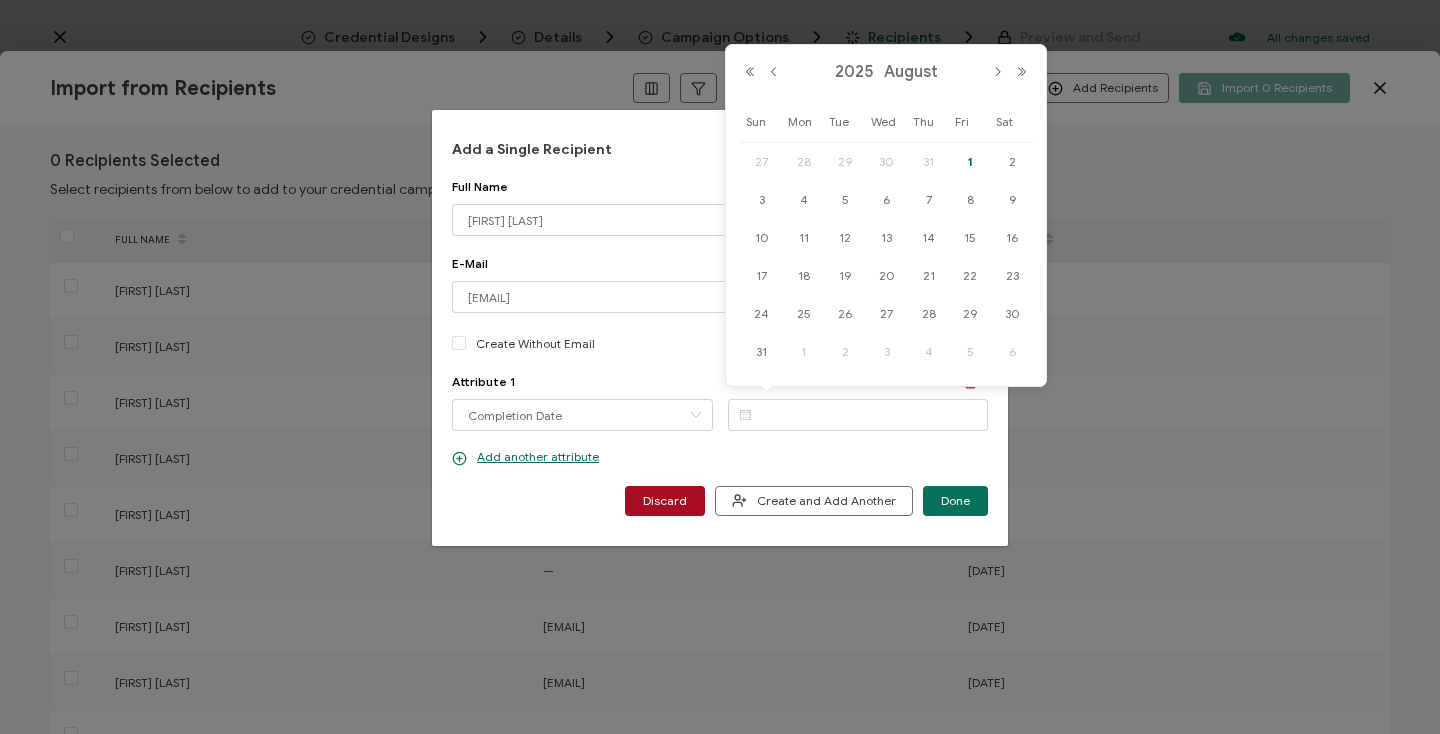 click on "1" at bounding box center (804, 352) 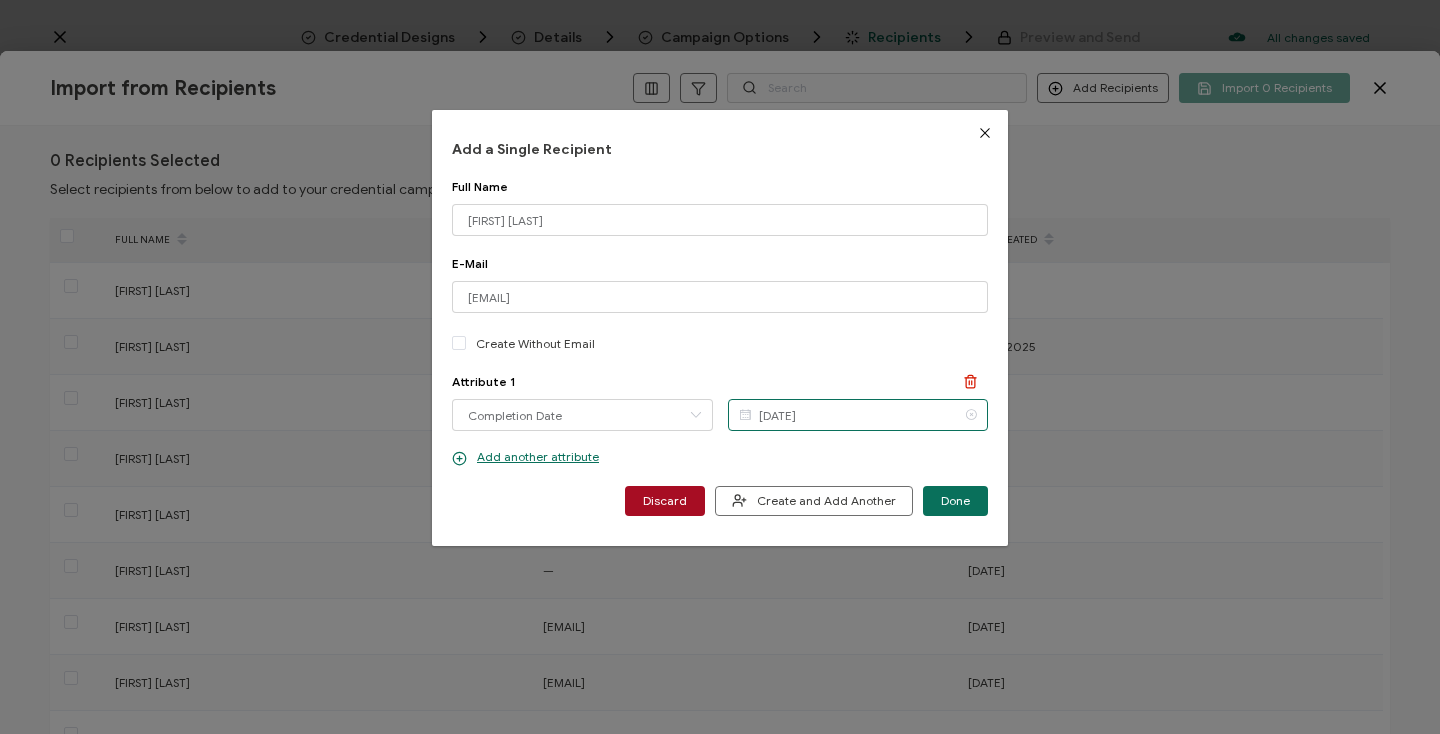 click on "[DATE]" at bounding box center (858, 415) 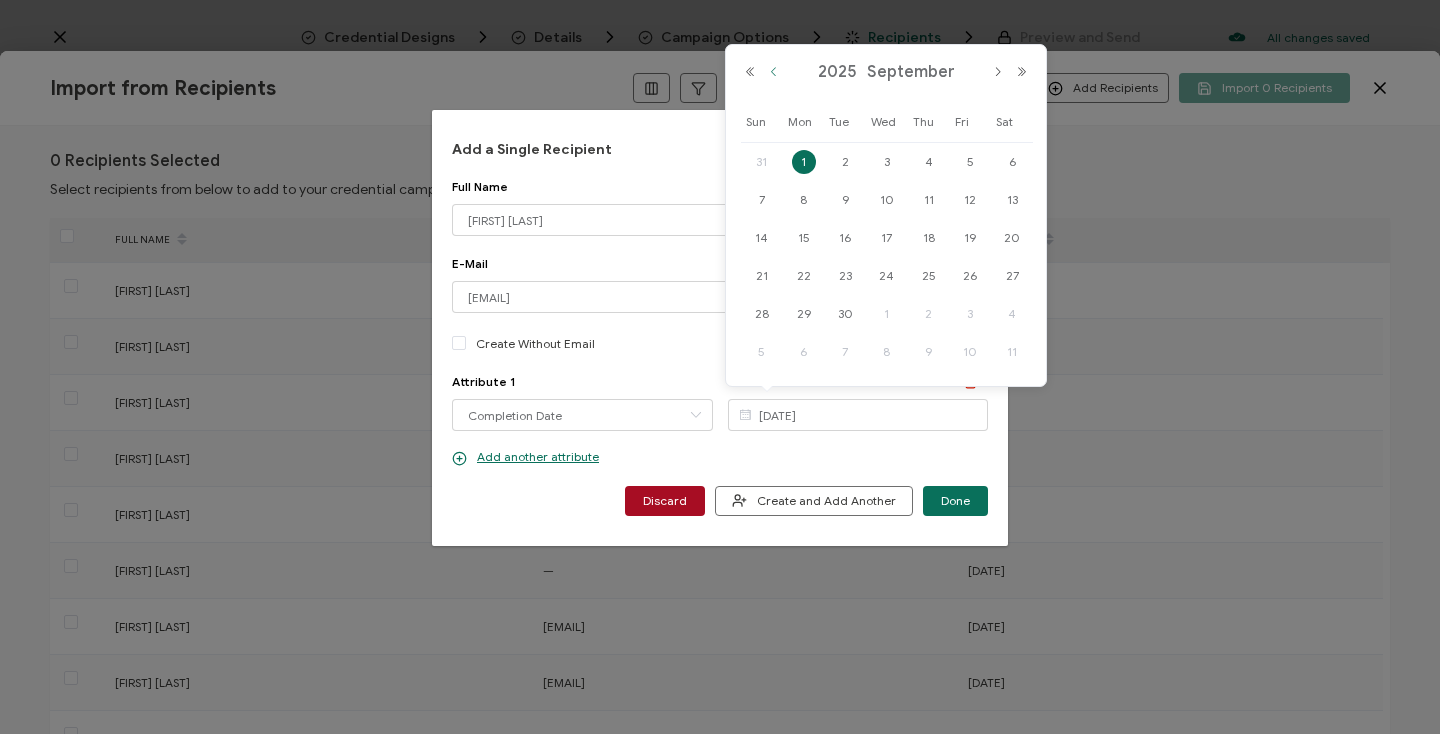 click at bounding box center (774, 72) 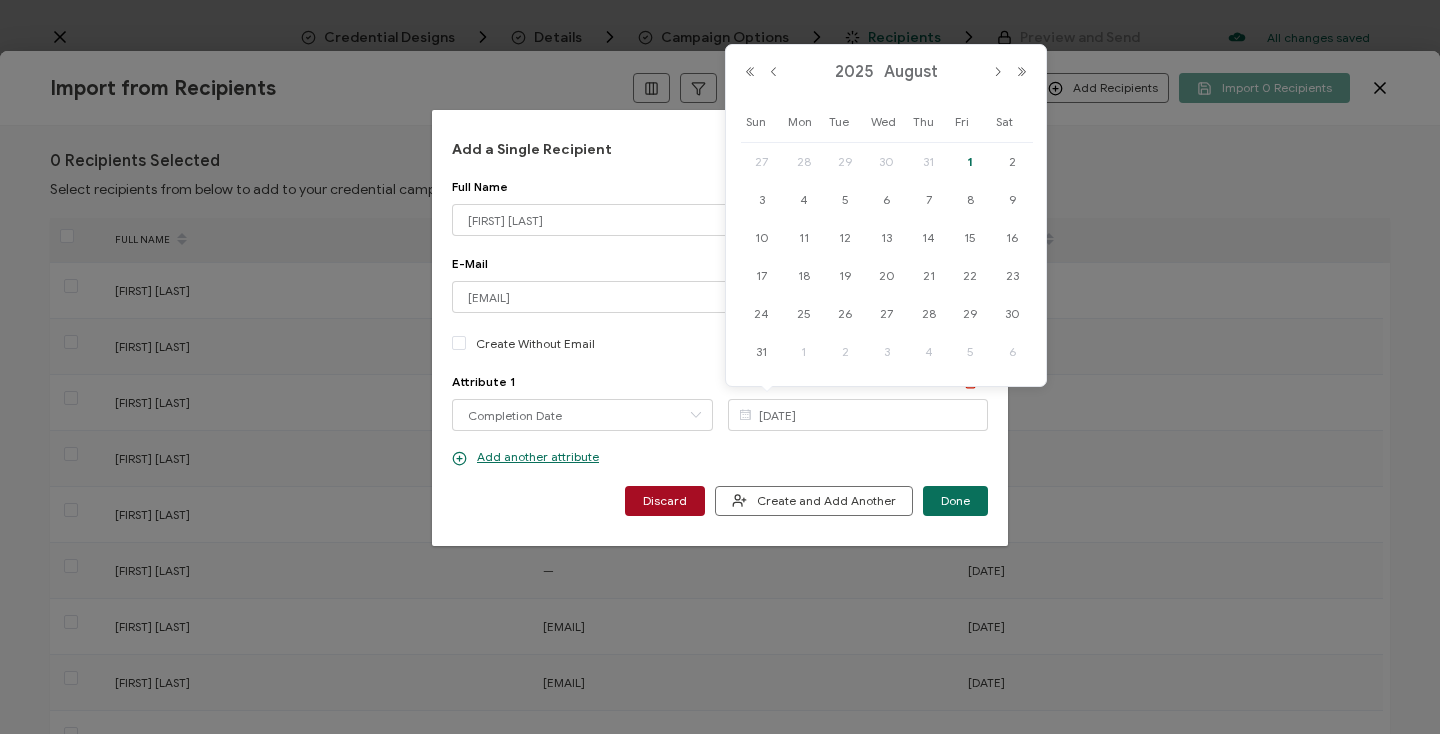 click on "1" at bounding box center [970, 162] 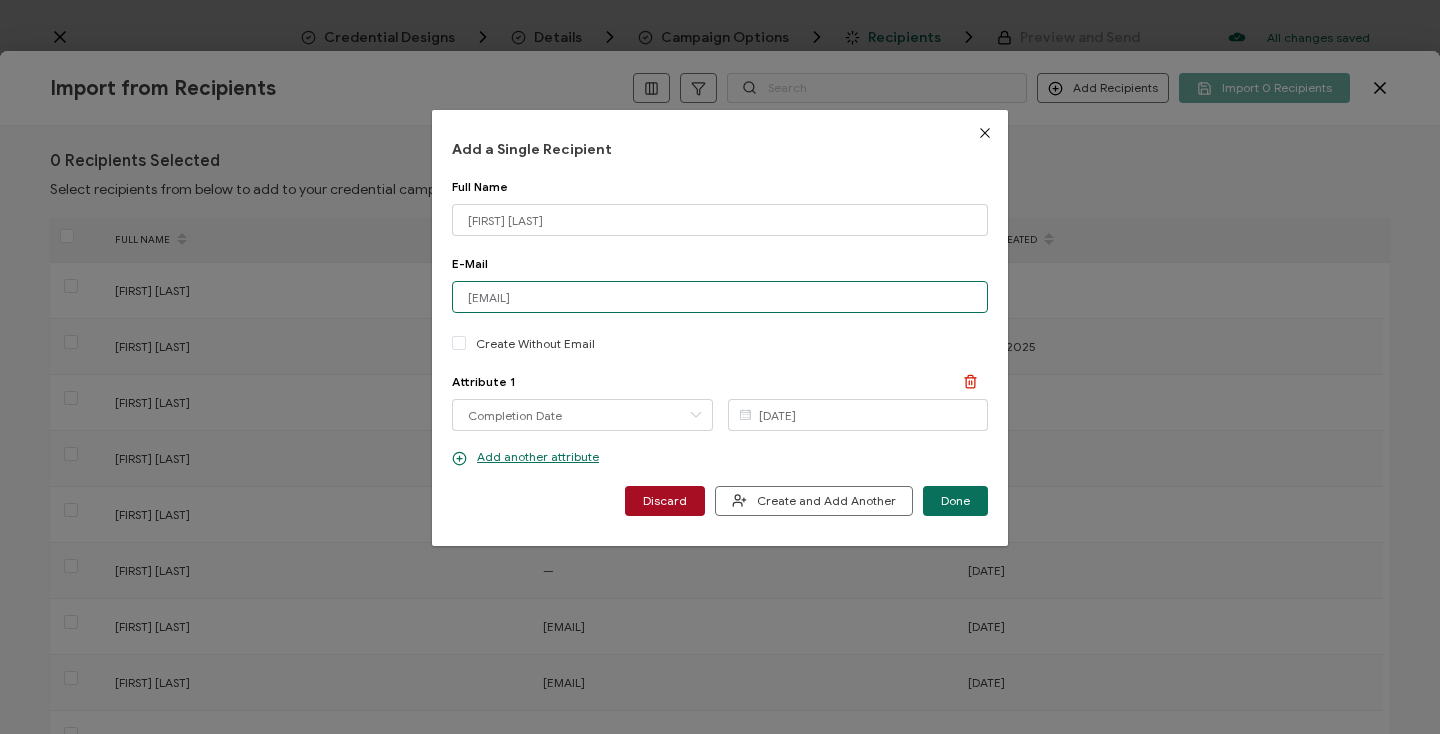 drag, startPoint x: 654, startPoint y: 304, endPoint x: 647, endPoint y: 258, distance: 46.52956 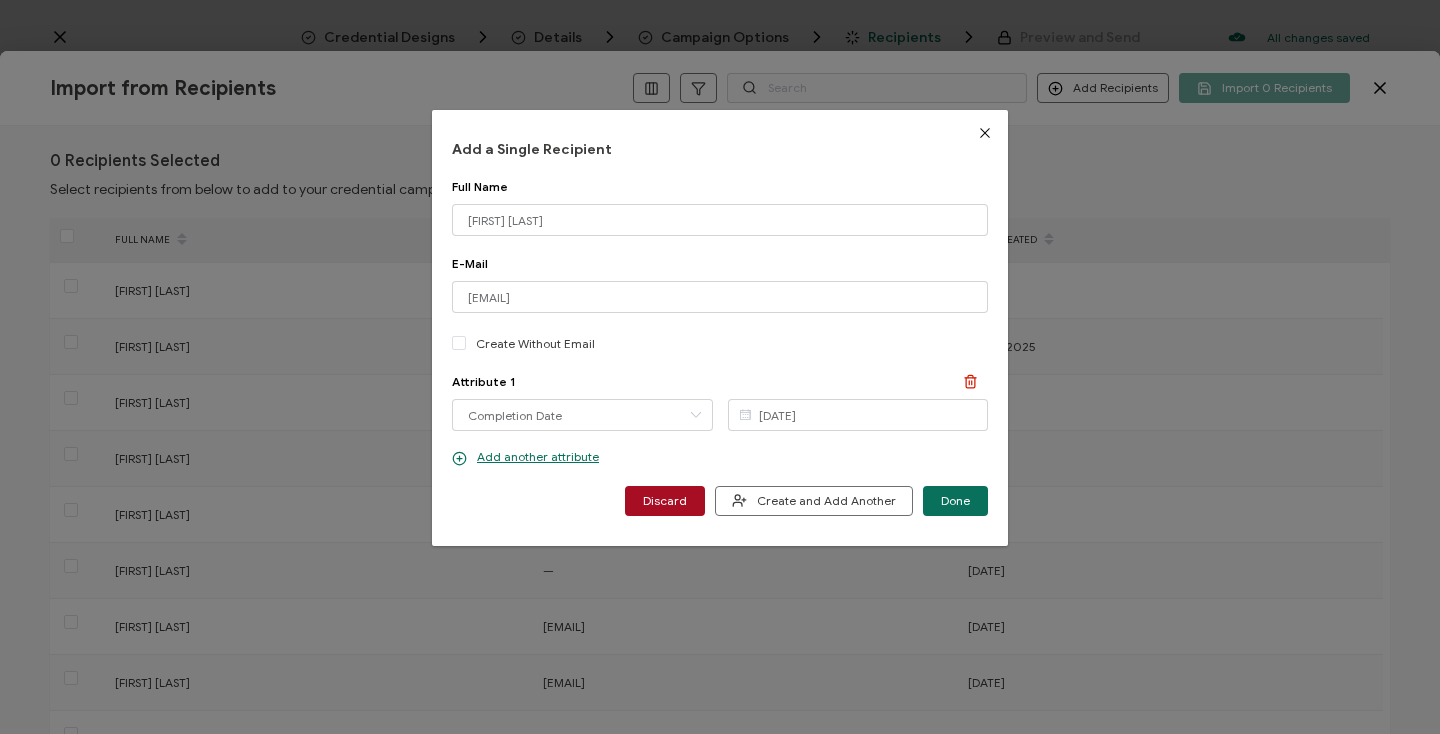 click on "E-Mail" at bounding box center (720, 263) 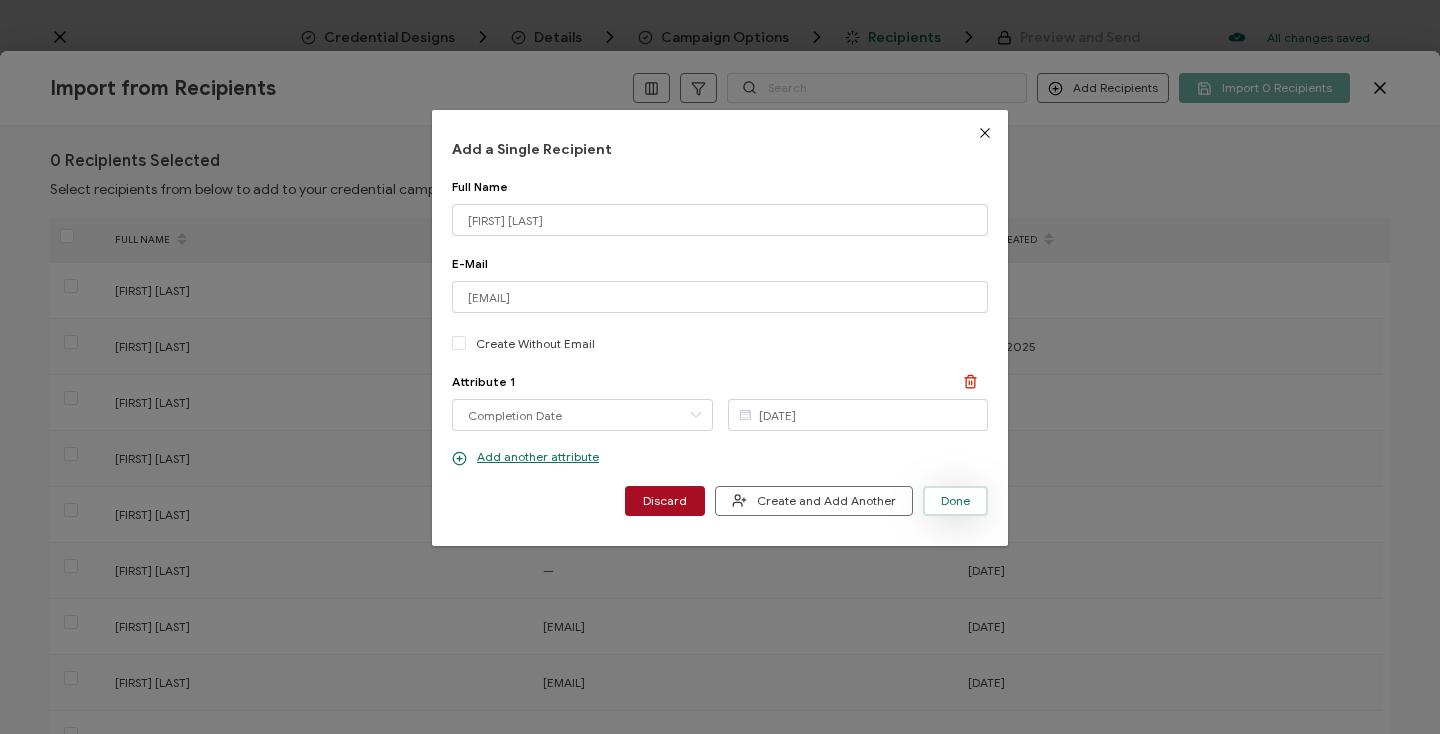 click on "Done" at bounding box center (955, 501) 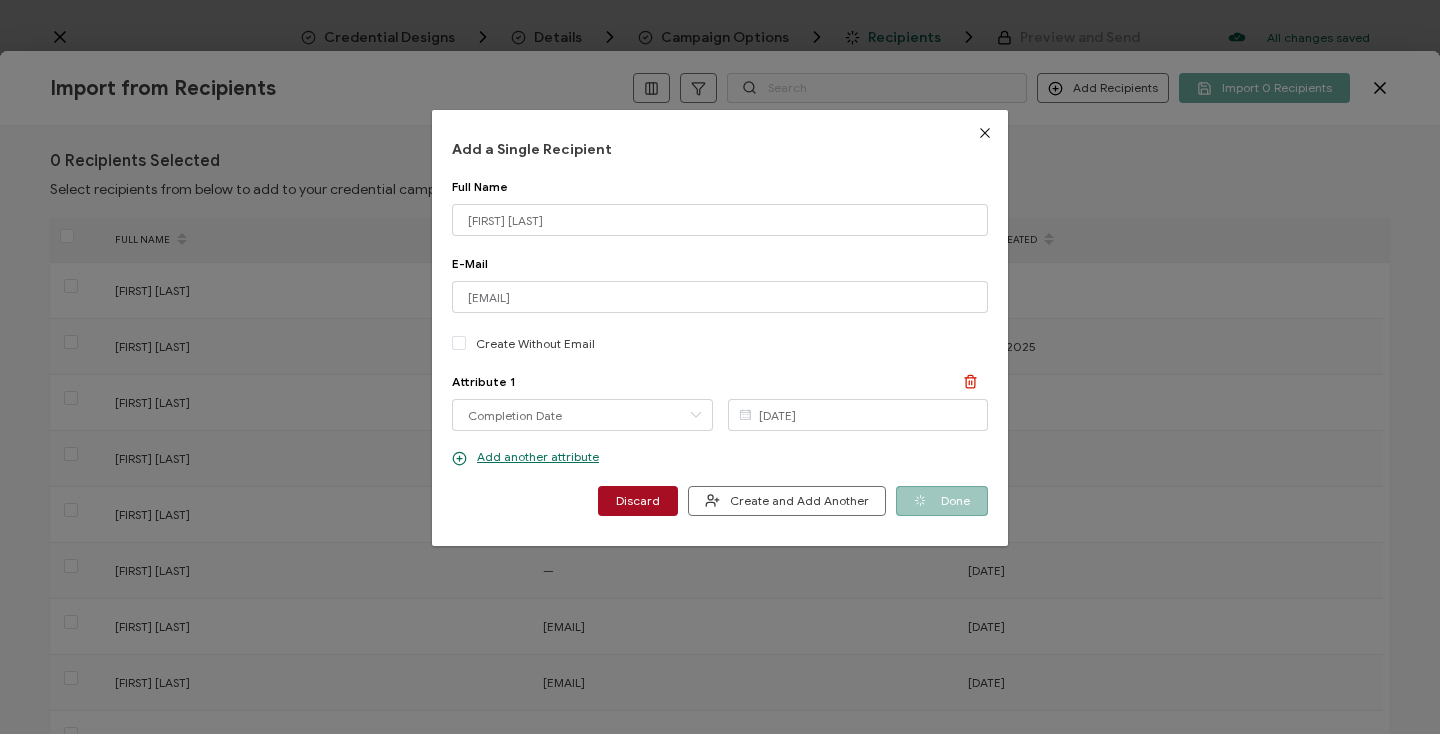 type 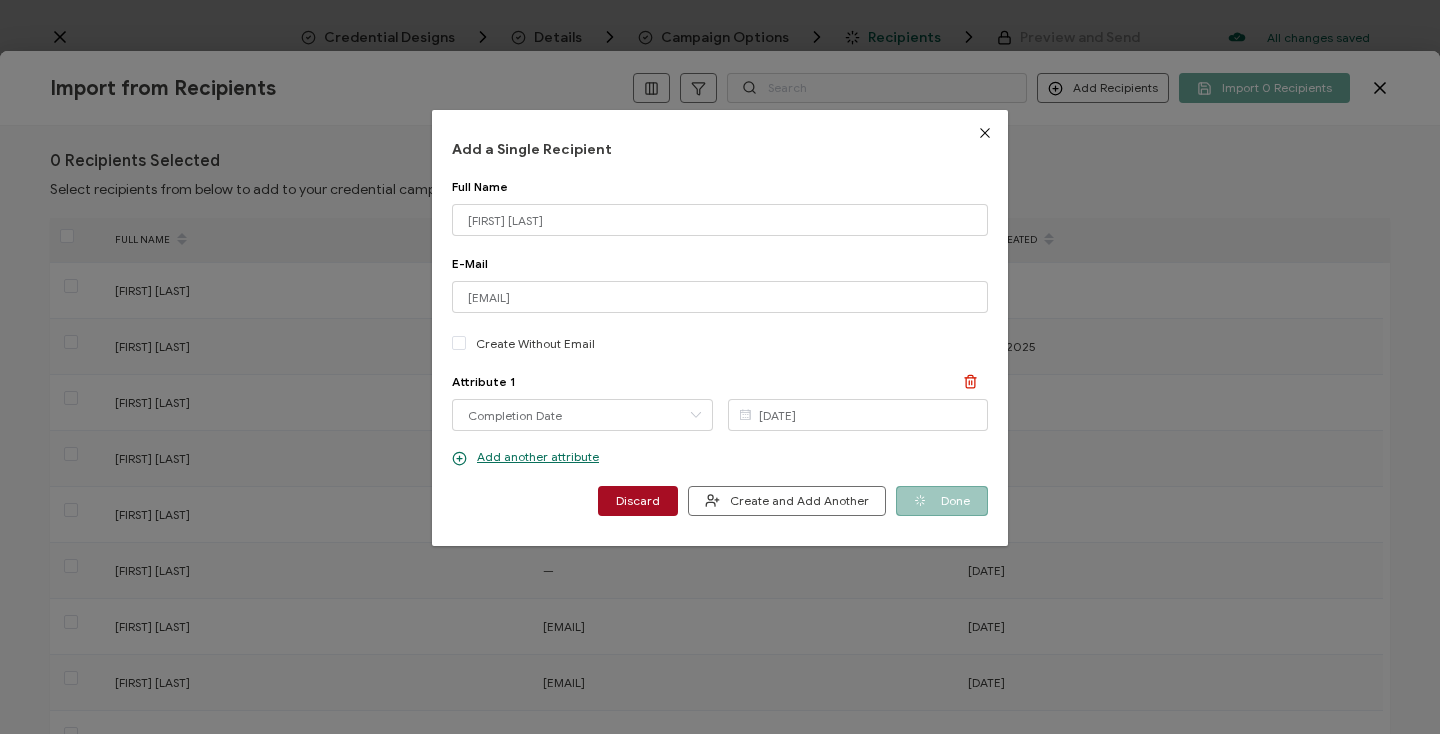 type 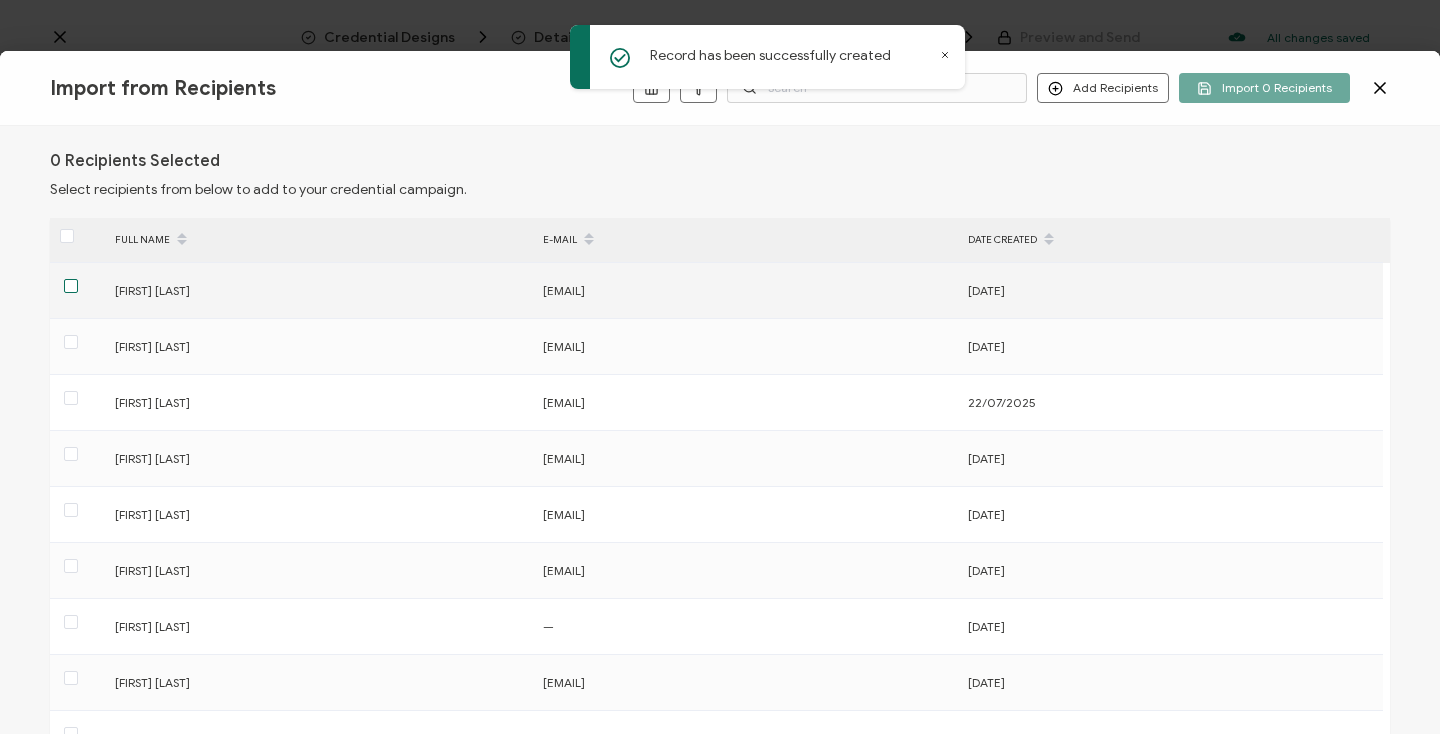 click at bounding box center (71, 286) 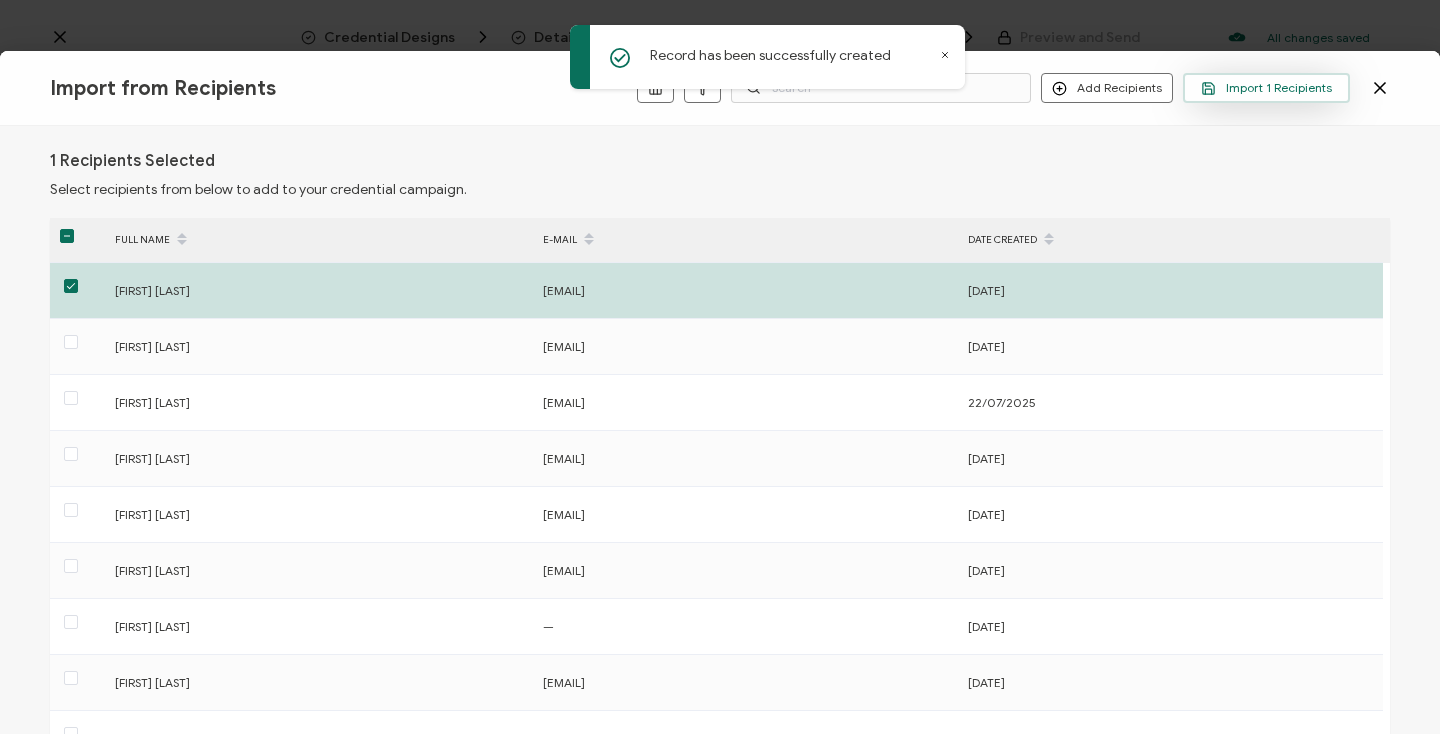 click on "Import 1 Recipients" at bounding box center [1266, 88] 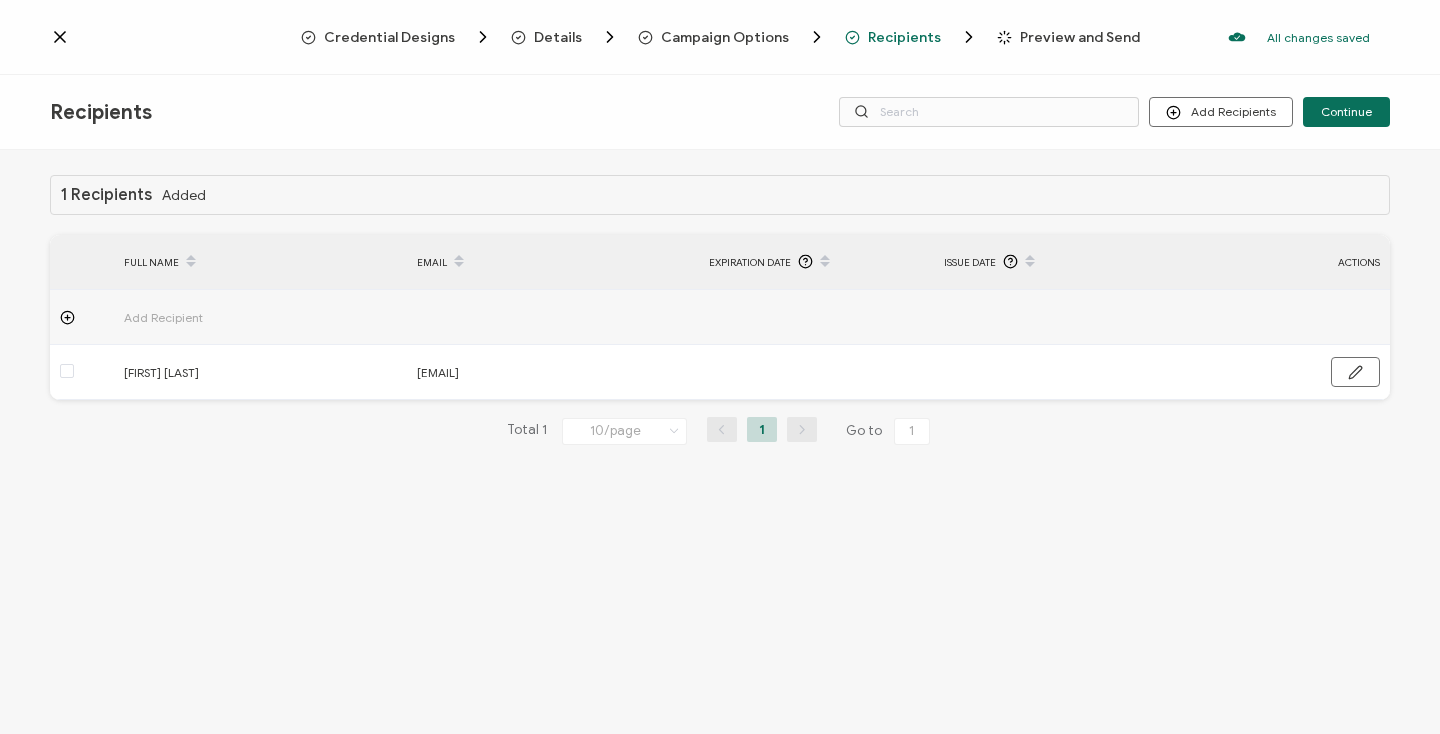 click on "AddRecipients
Upload Recipients   Import From Recipients   Import From List
Continue" at bounding box center (720, 112) 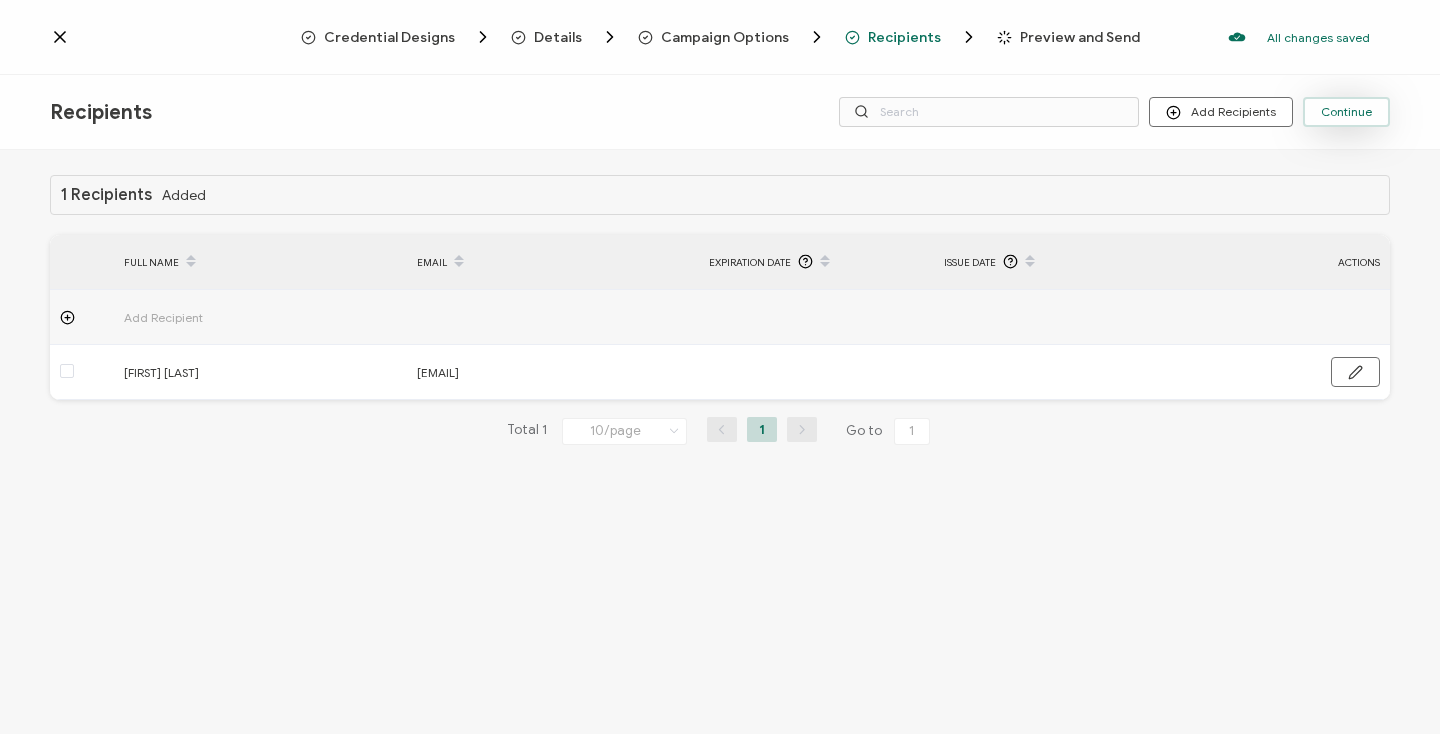 click on "Continue" at bounding box center [1346, 112] 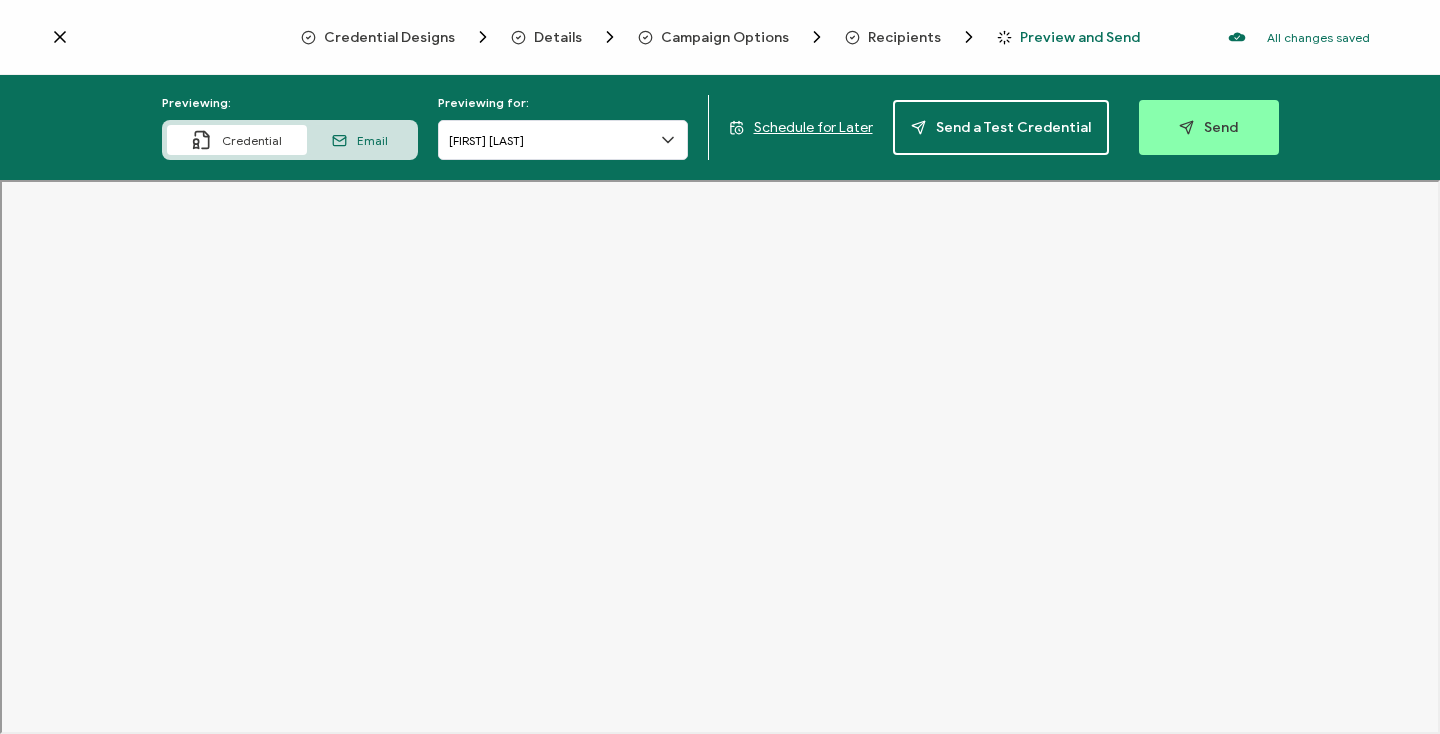 click on "Email" at bounding box center (372, 140) 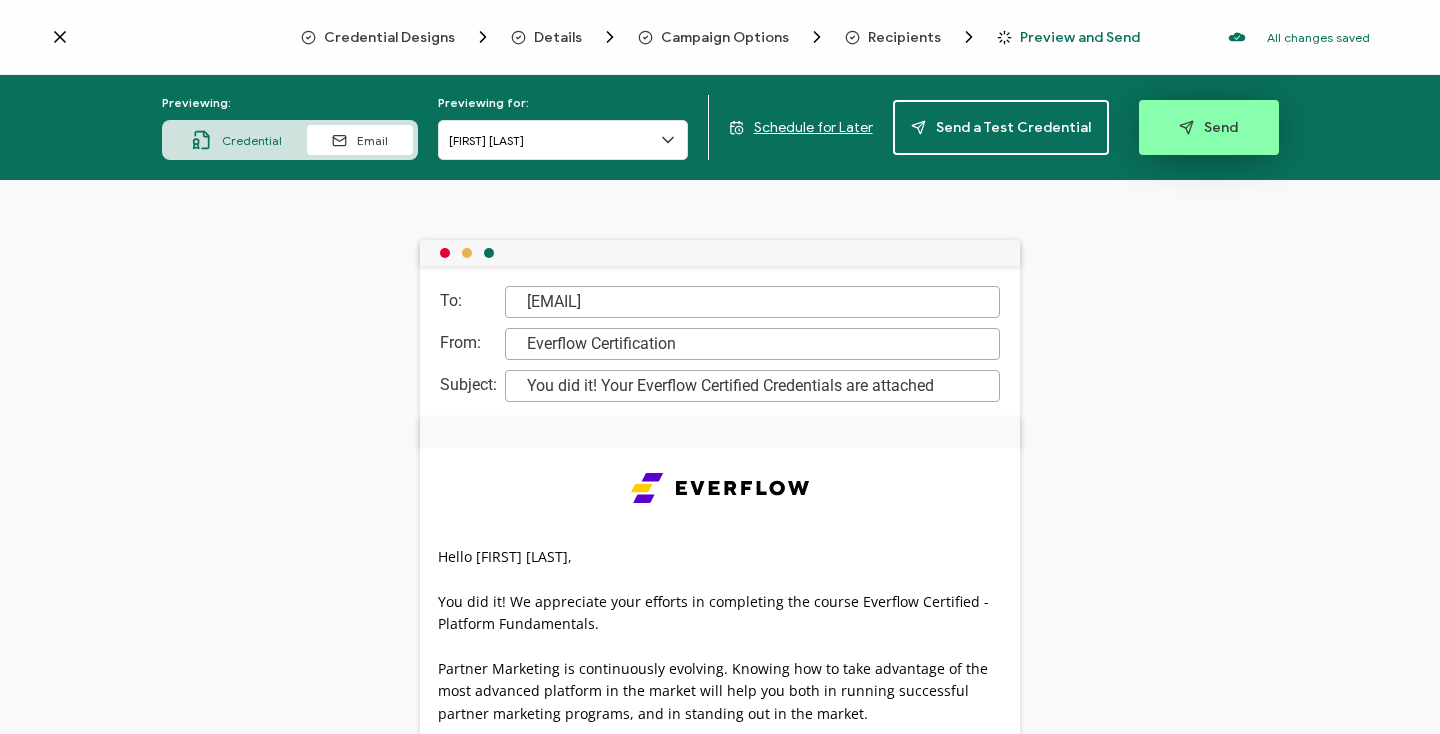 click on "Send" at bounding box center (1209, 127) 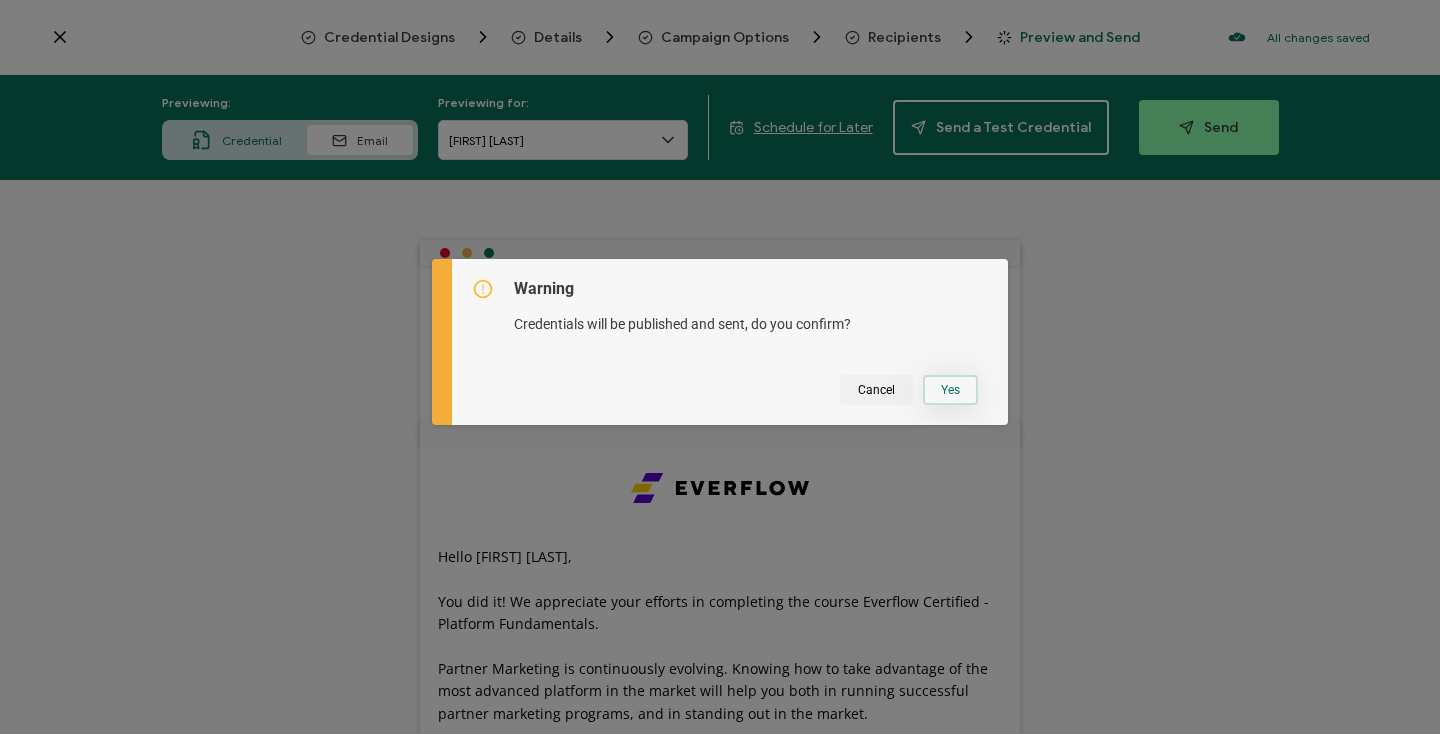 click on "Yes" at bounding box center [950, 390] 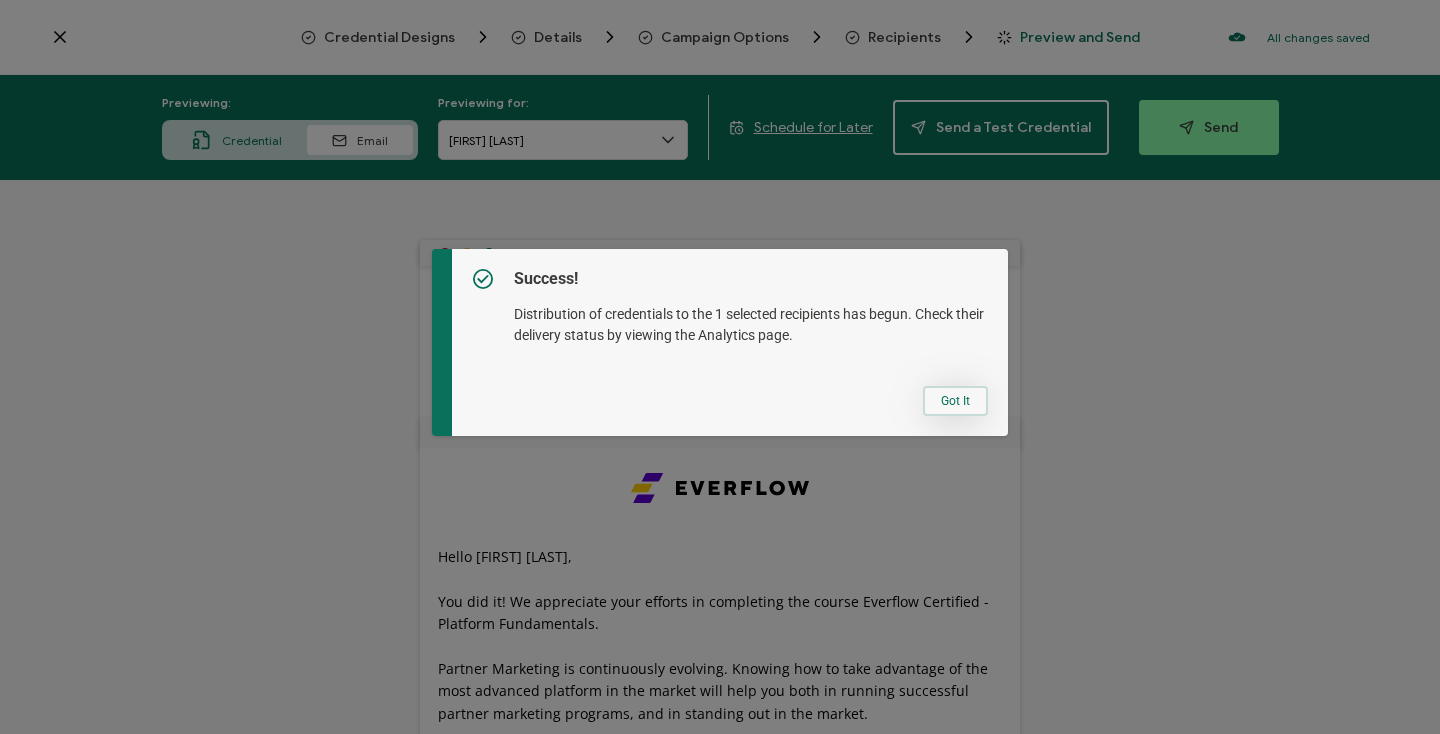 click on "Got It" at bounding box center (955, 401) 